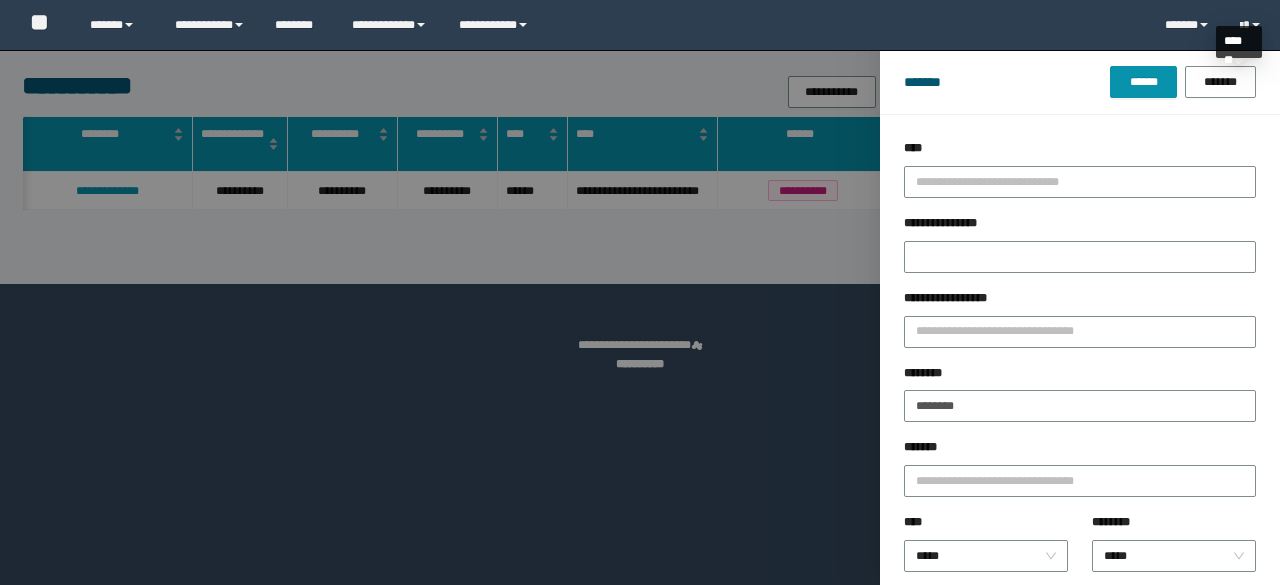 scroll, scrollTop: 0, scrollLeft: 0, axis: both 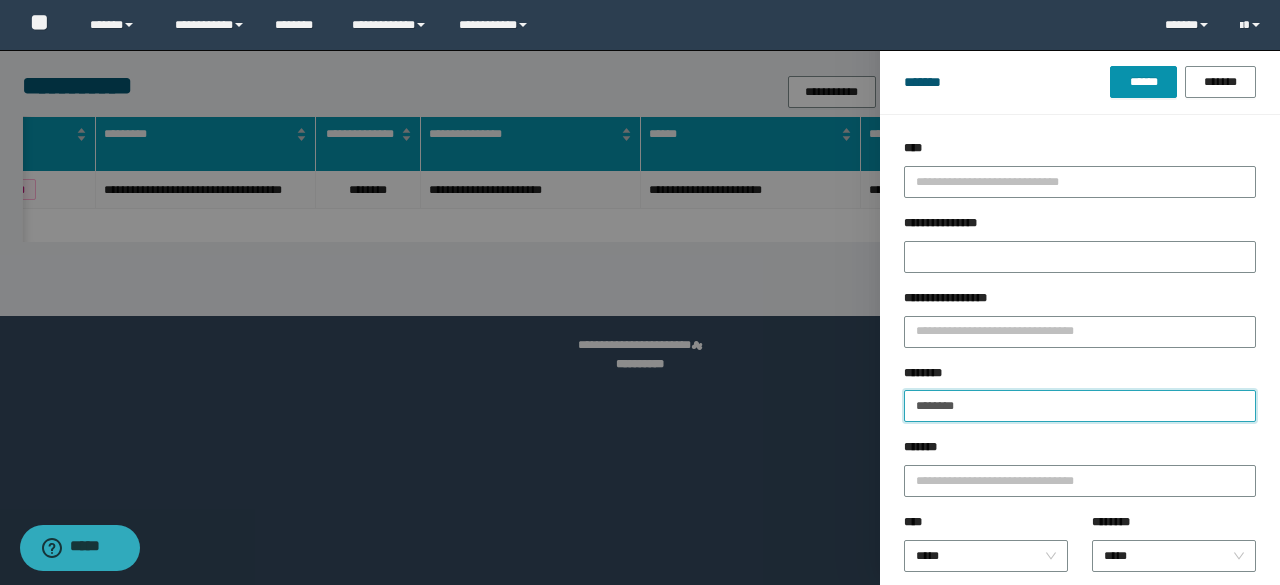 click on "********" at bounding box center [1080, 406] 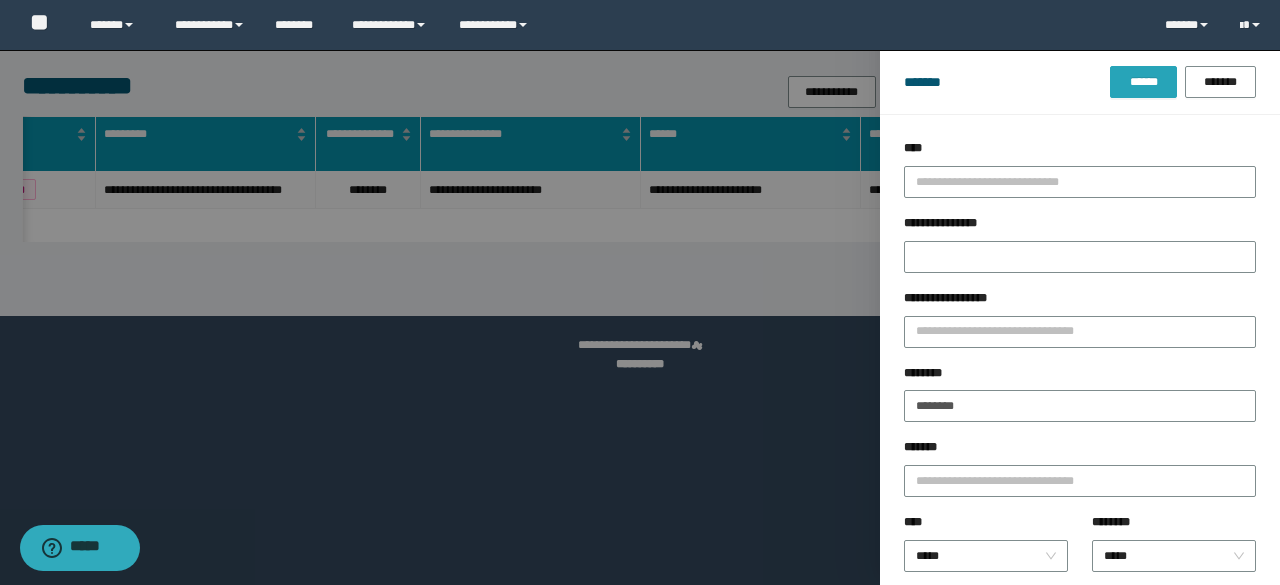 click on "******" at bounding box center (1143, 82) 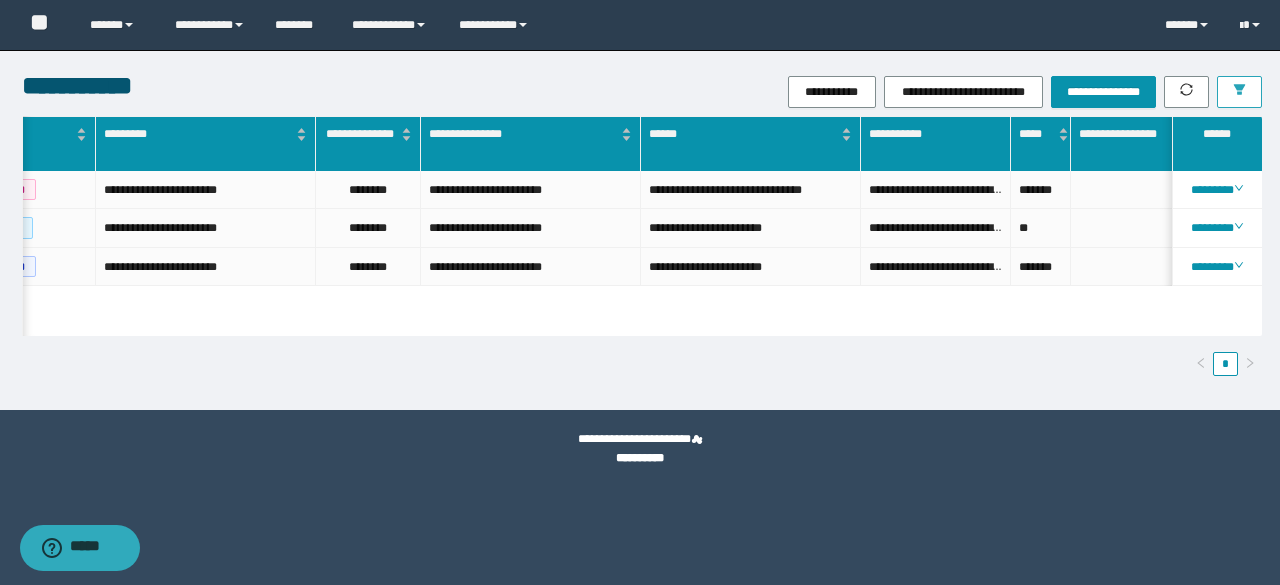 scroll, scrollTop: 0, scrollLeft: 232, axis: horizontal 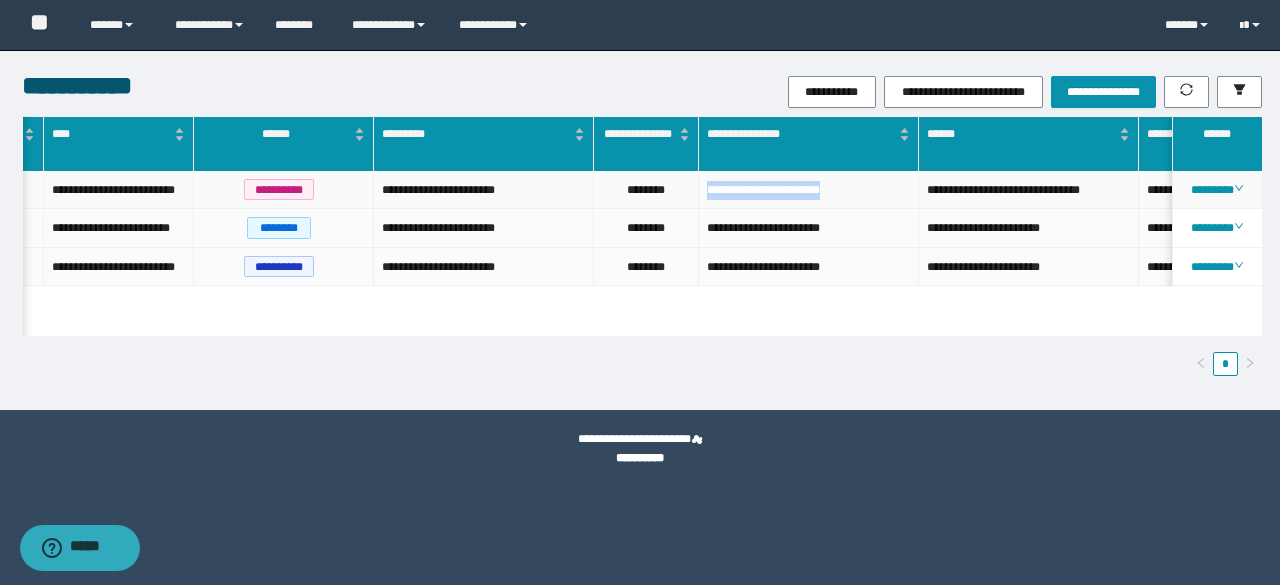 drag, startPoint x: 708, startPoint y: 195, endPoint x: 862, endPoint y: 205, distance: 154.32434 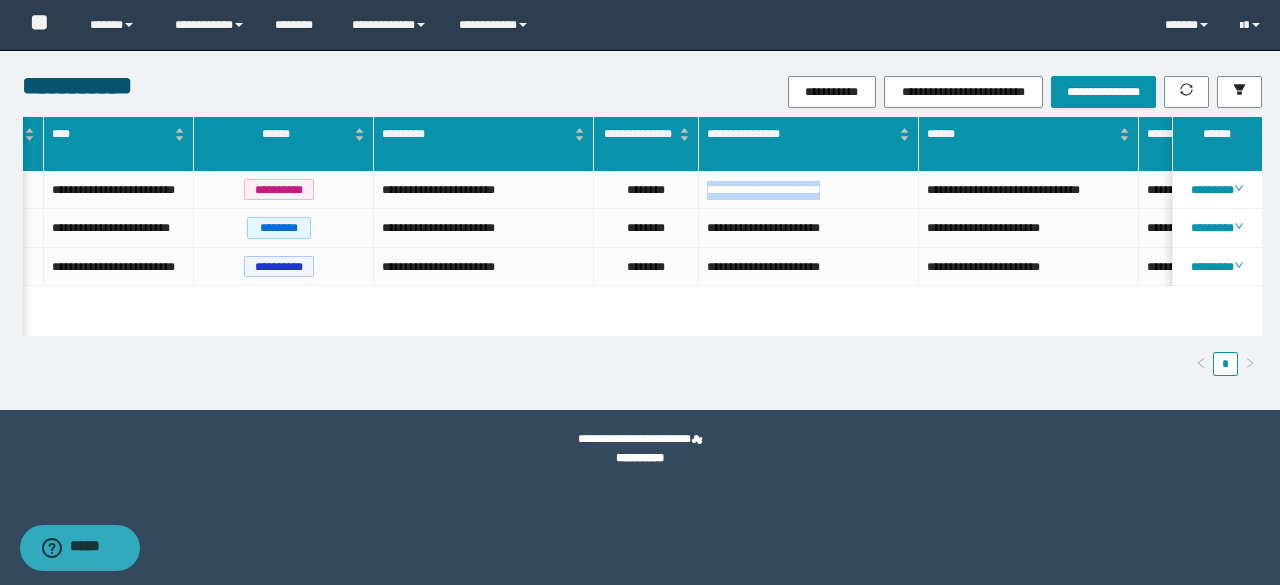 scroll, scrollTop: 0, scrollLeft: 422, axis: horizontal 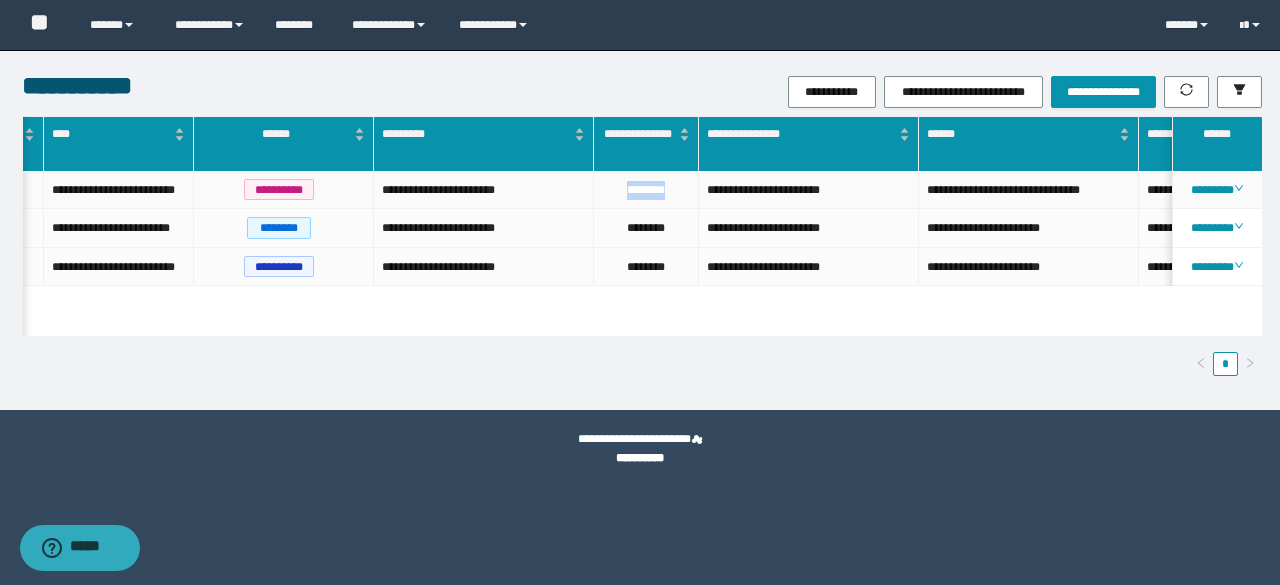 drag, startPoint x: 617, startPoint y: 191, endPoint x: 679, endPoint y: 203, distance: 63.15061 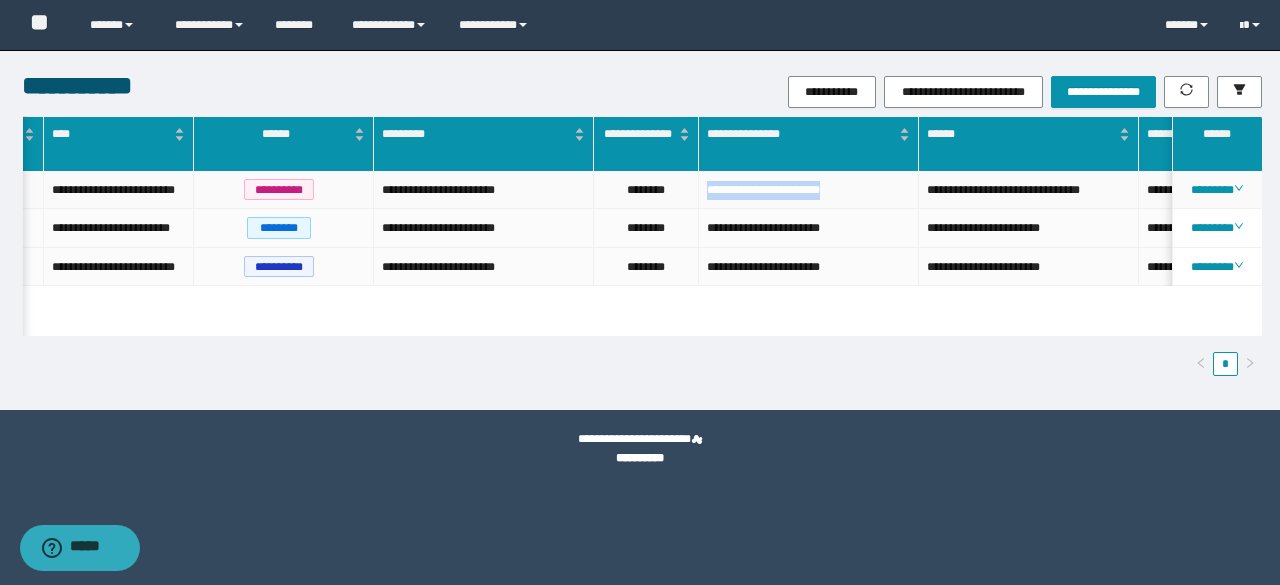 drag, startPoint x: 706, startPoint y: 195, endPoint x: 868, endPoint y: 191, distance: 162.04938 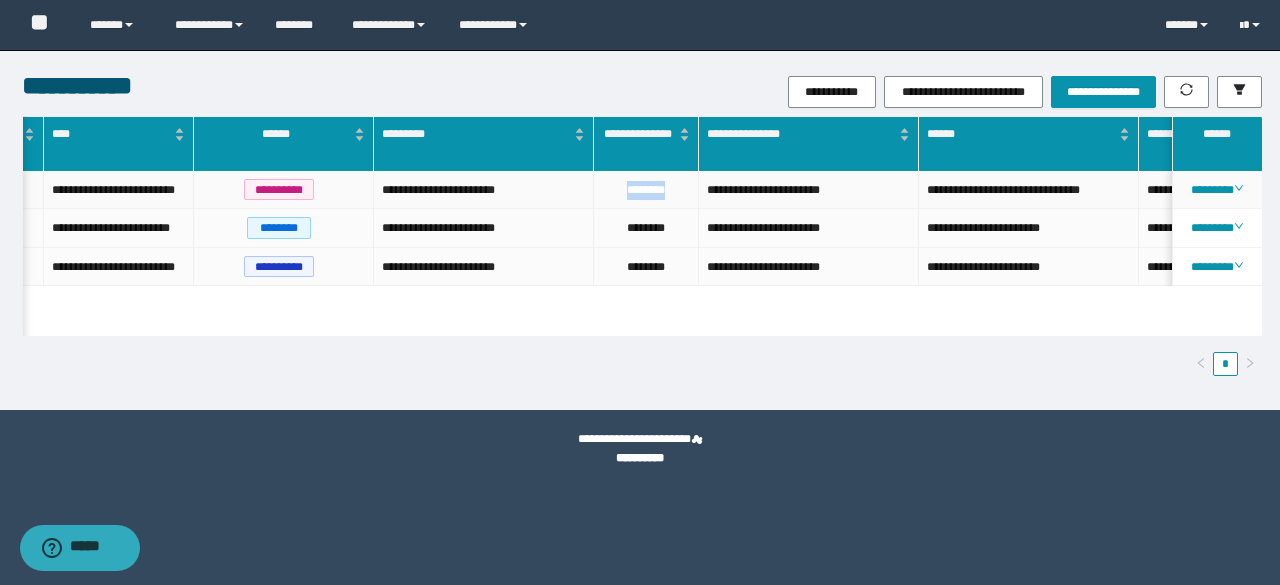 drag, startPoint x: 618, startPoint y: 188, endPoint x: 683, endPoint y: 196, distance: 65.490456 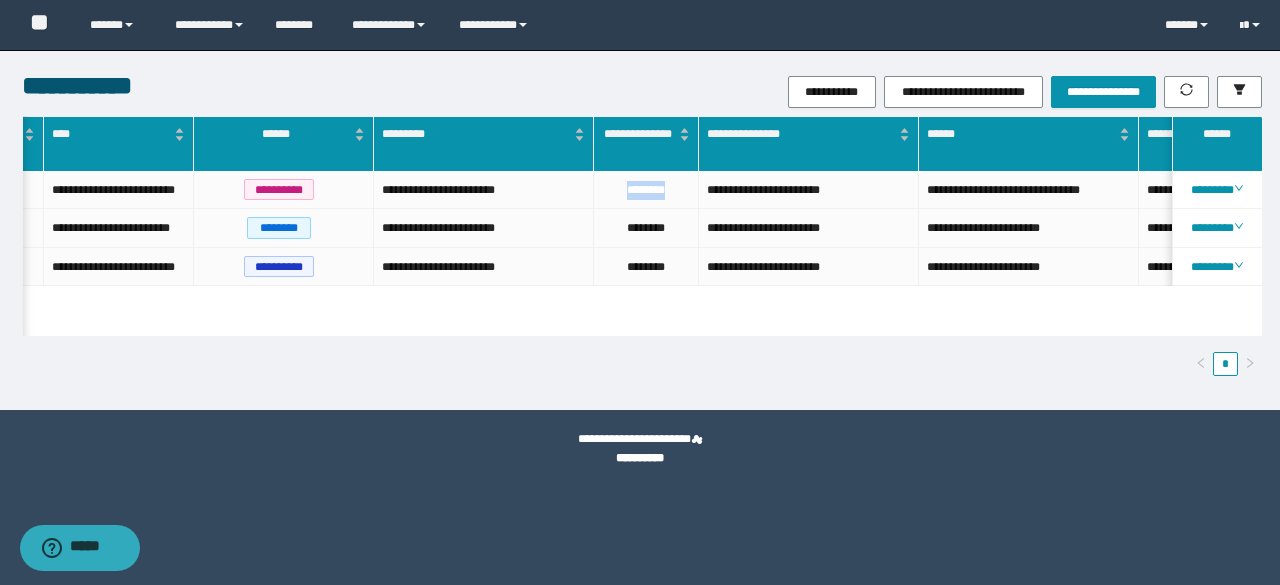 scroll, scrollTop: 0, scrollLeft: 626, axis: horizontal 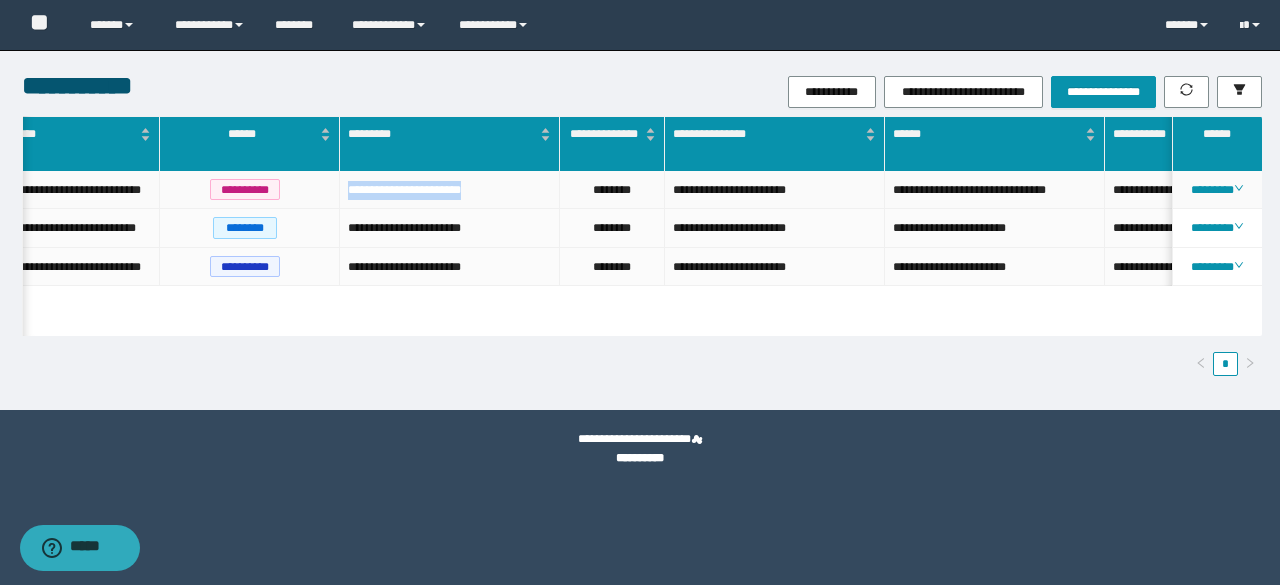 drag, startPoint x: 348, startPoint y: 193, endPoint x: 528, endPoint y: 194, distance: 180.00278 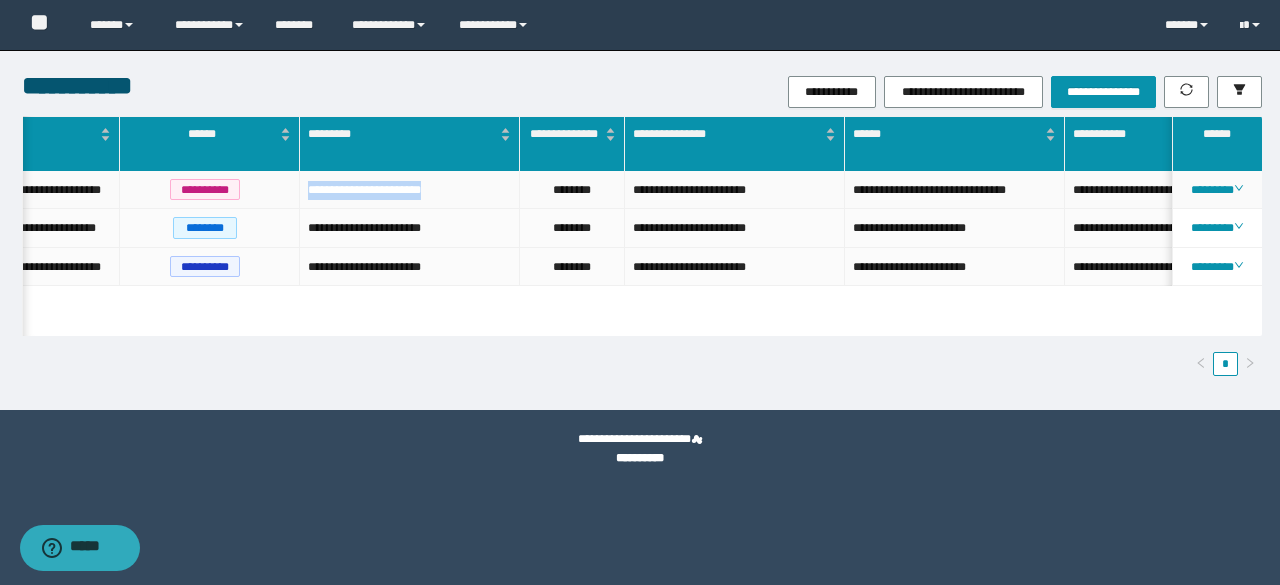 scroll, scrollTop: 0, scrollLeft: 658, axis: horizontal 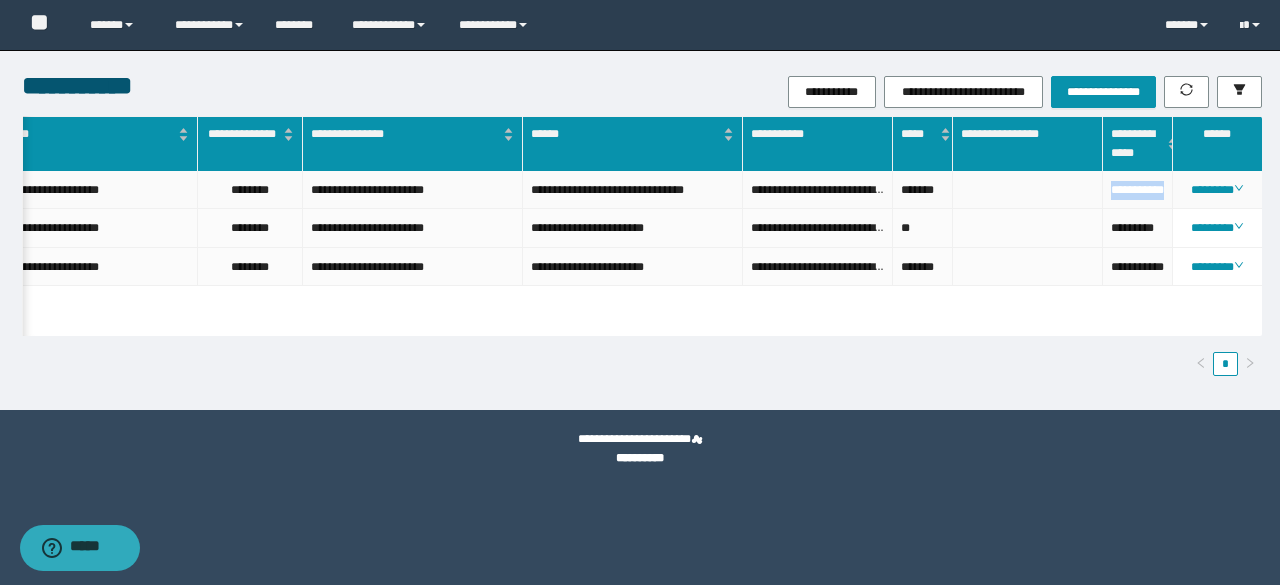 drag, startPoint x: 1110, startPoint y: 190, endPoint x: 1143, endPoint y: 206, distance: 36.67424 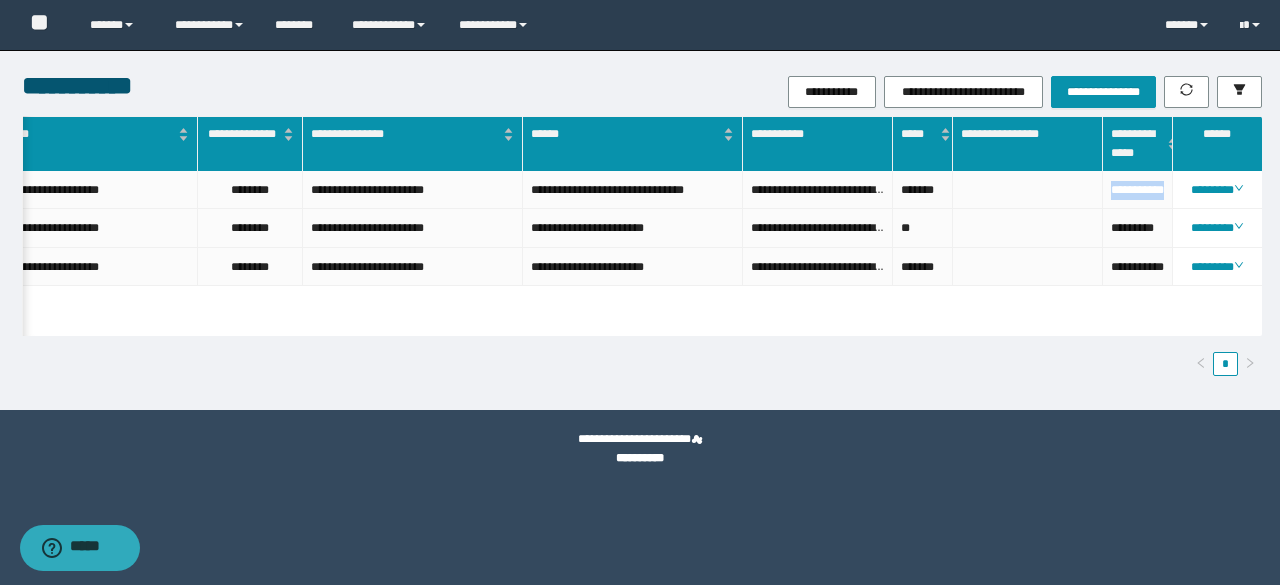 scroll, scrollTop: 0, scrollLeft: 825, axis: horizontal 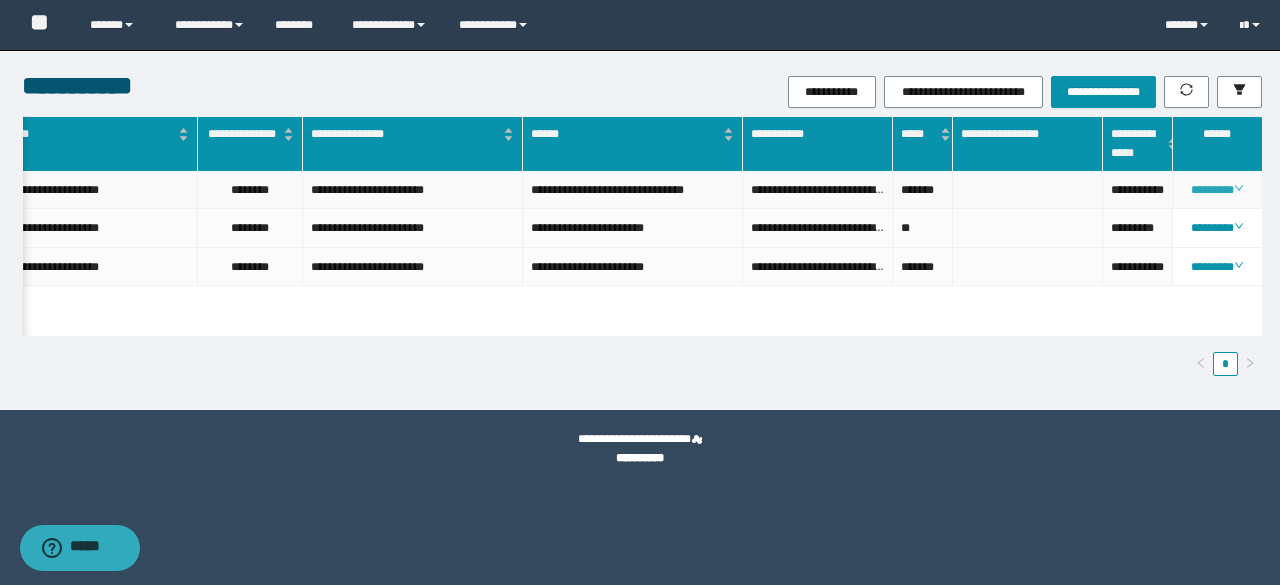 click 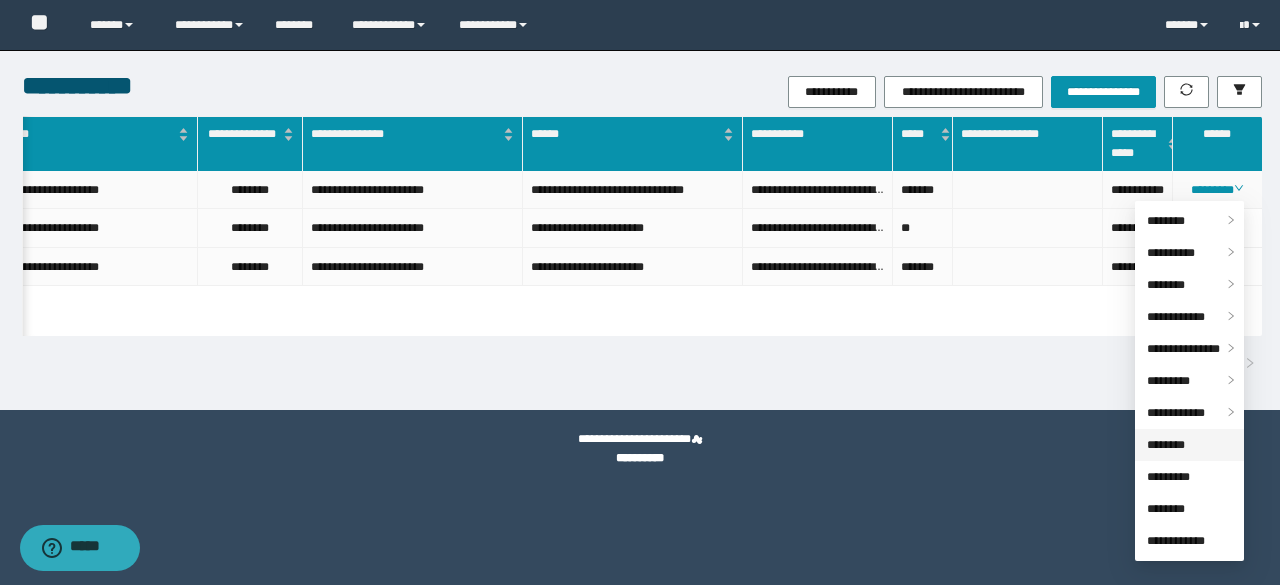 click on "********" at bounding box center (1166, 445) 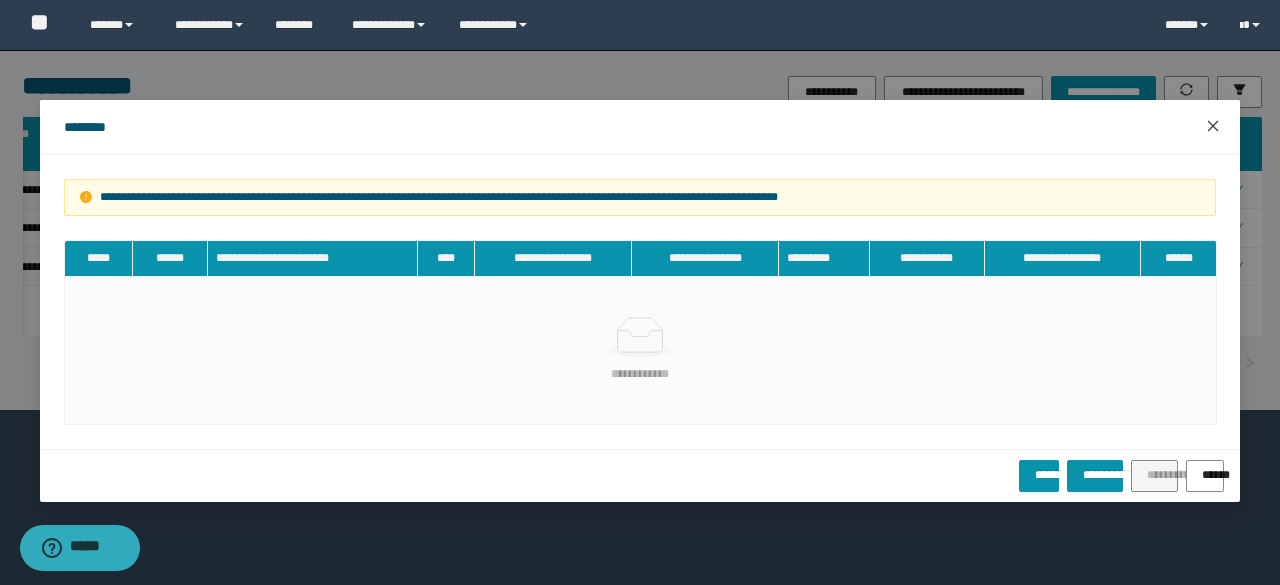 click 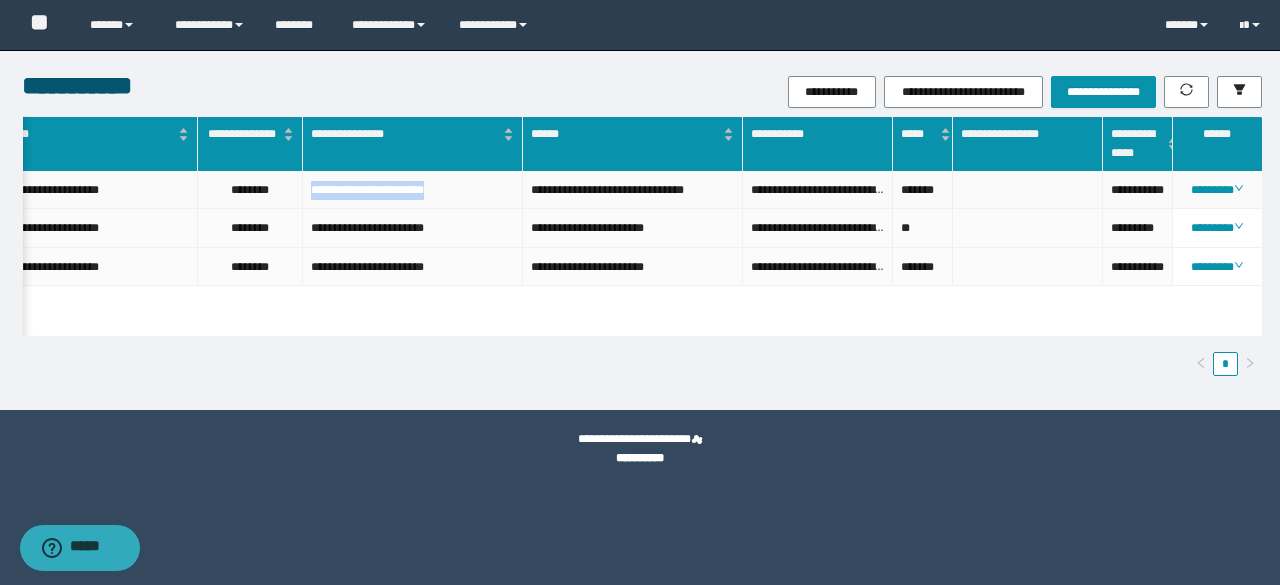 drag, startPoint x: 309, startPoint y: 187, endPoint x: 495, endPoint y: 203, distance: 186.6869 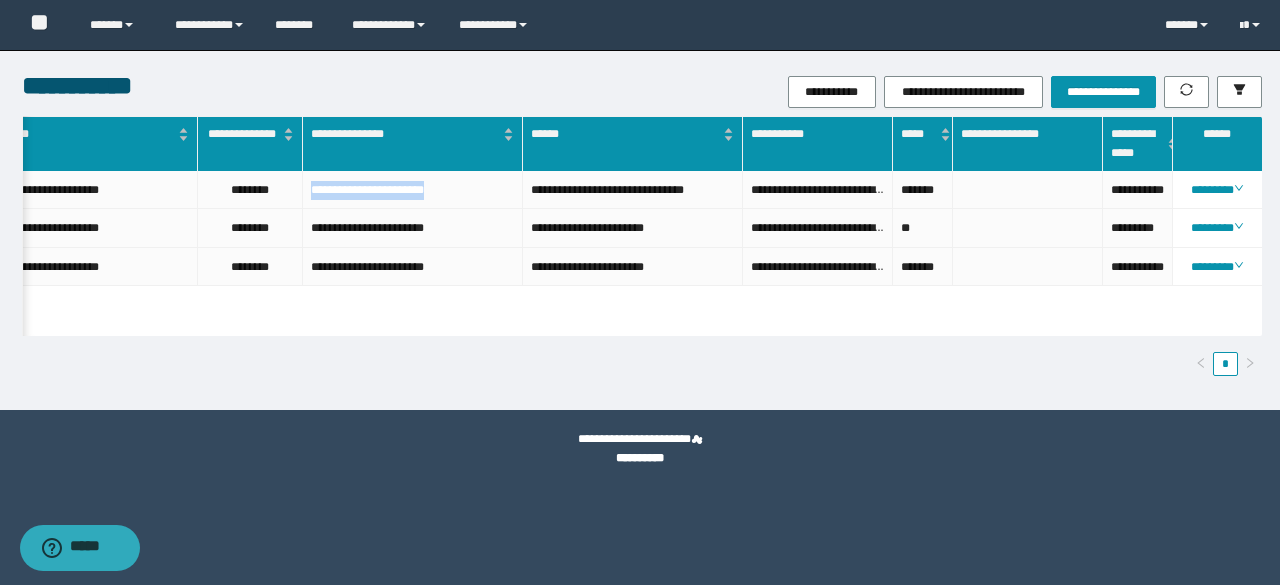 scroll, scrollTop: 0, scrollLeft: 728, axis: horizontal 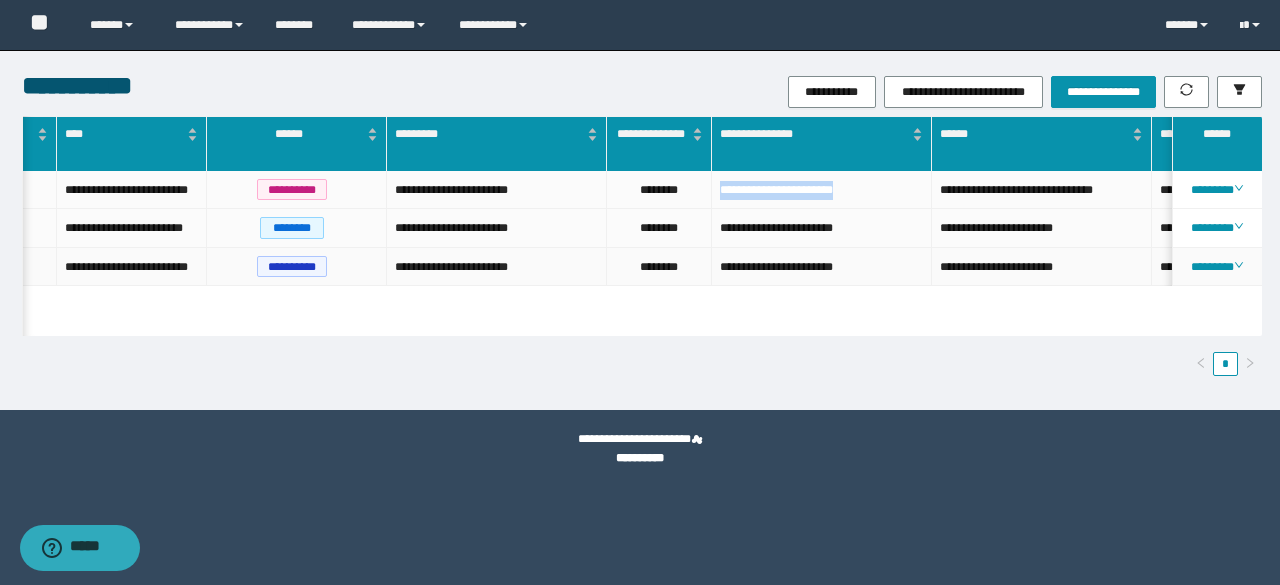 copy on "**********" 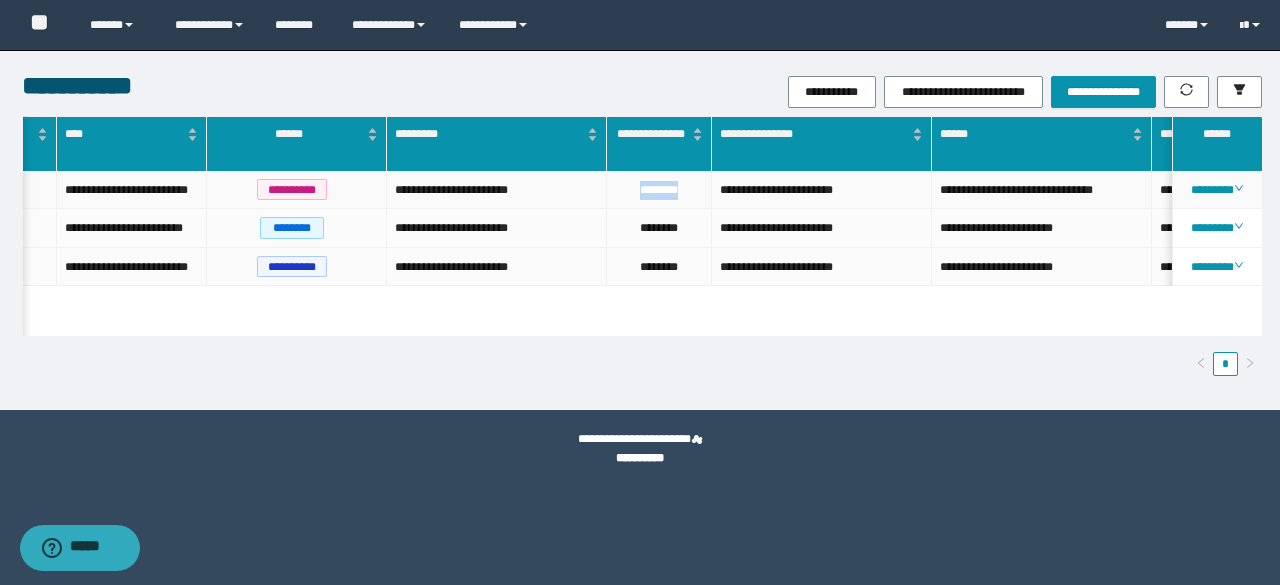 drag, startPoint x: 630, startPoint y: 193, endPoint x: 700, endPoint y: 196, distance: 70.064255 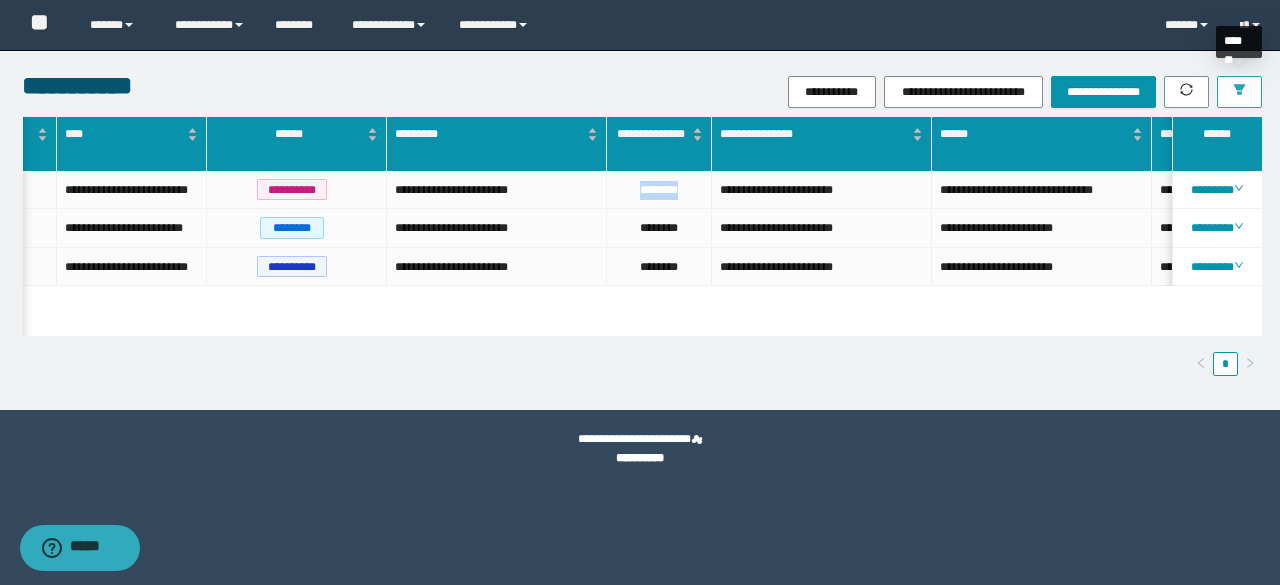 click at bounding box center [1239, 92] 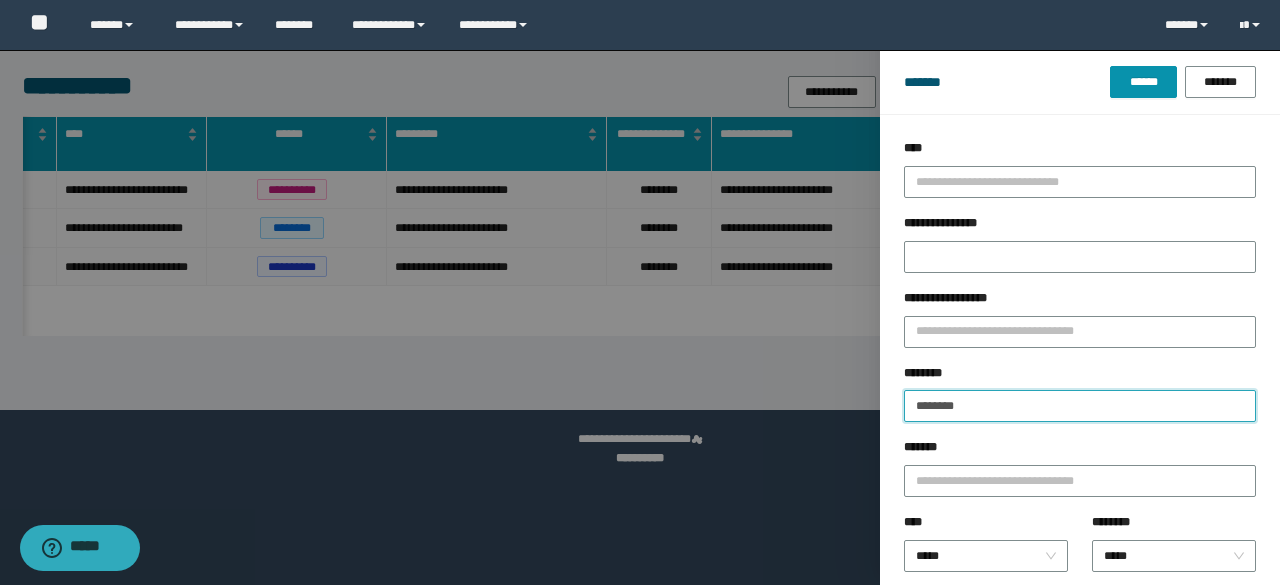 click on "********" at bounding box center [1080, 406] 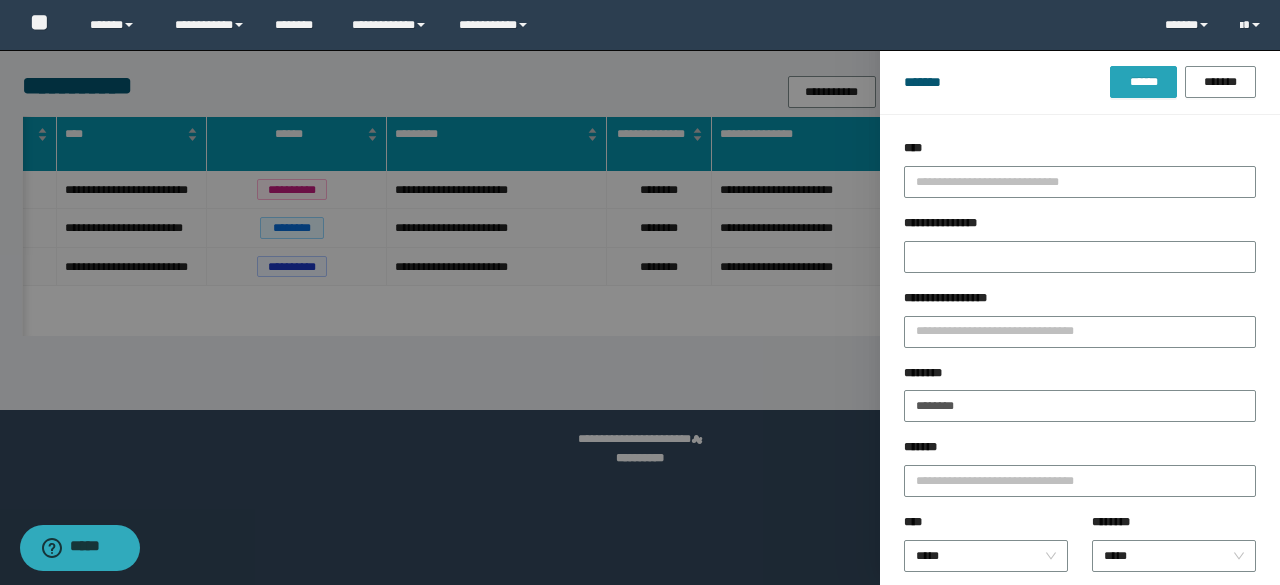 click on "******" at bounding box center [1143, 82] 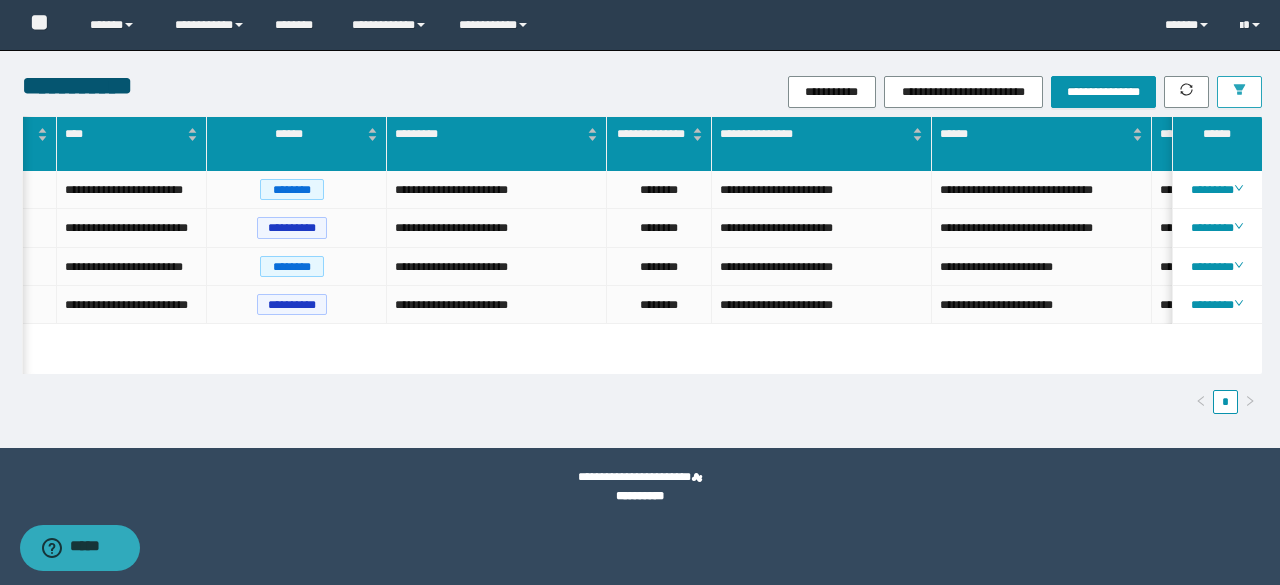 scroll, scrollTop: 0, scrollLeft: 44, axis: horizontal 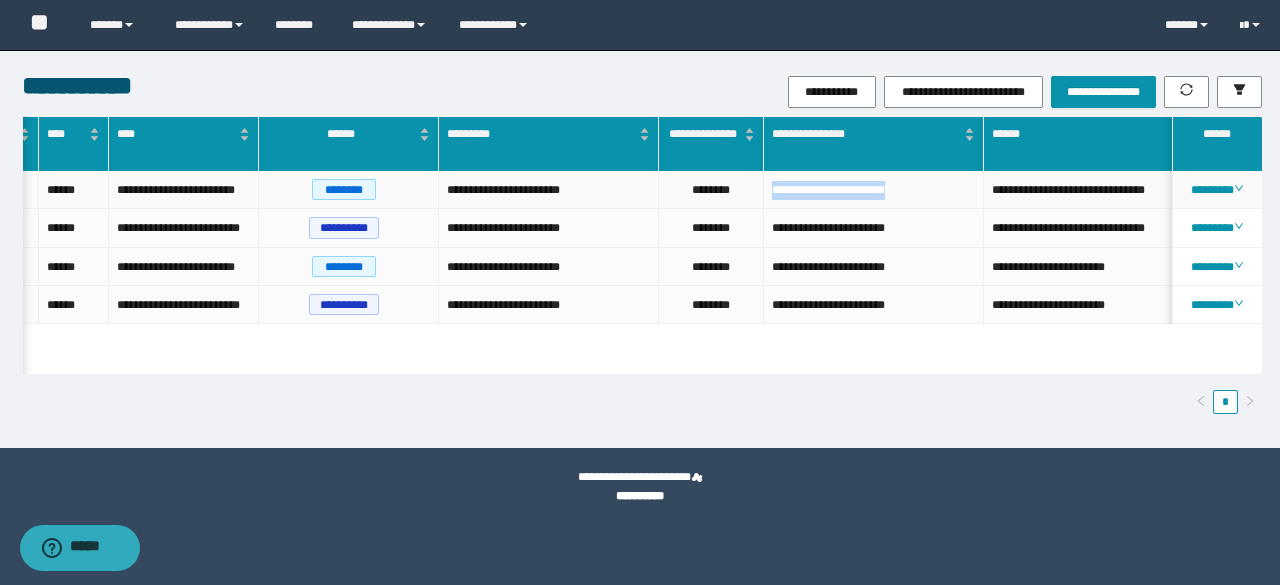 drag, startPoint x: 770, startPoint y: 194, endPoint x: 932, endPoint y: 190, distance: 162.04938 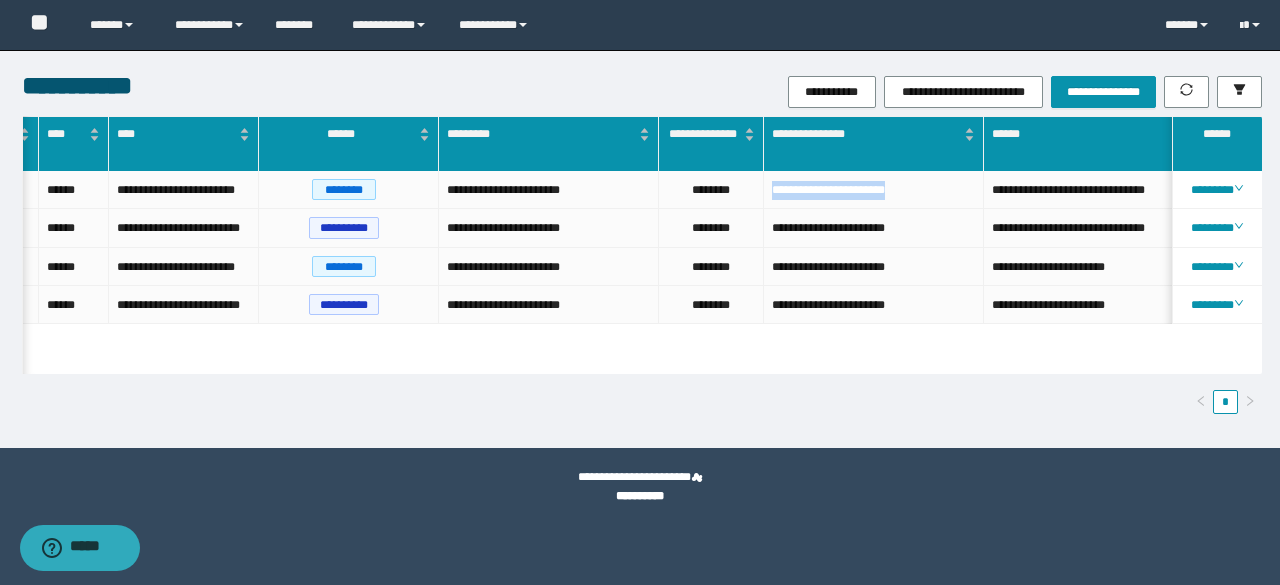scroll, scrollTop: 0, scrollLeft: 352, axis: horizontal 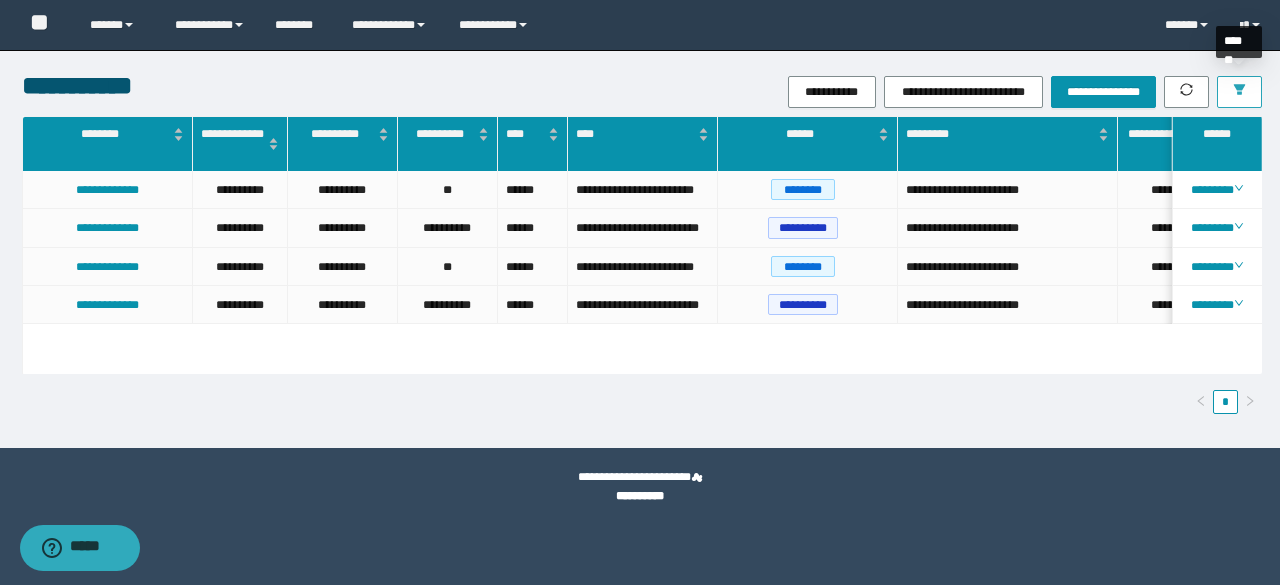 click at bounding box center (1239, 92) 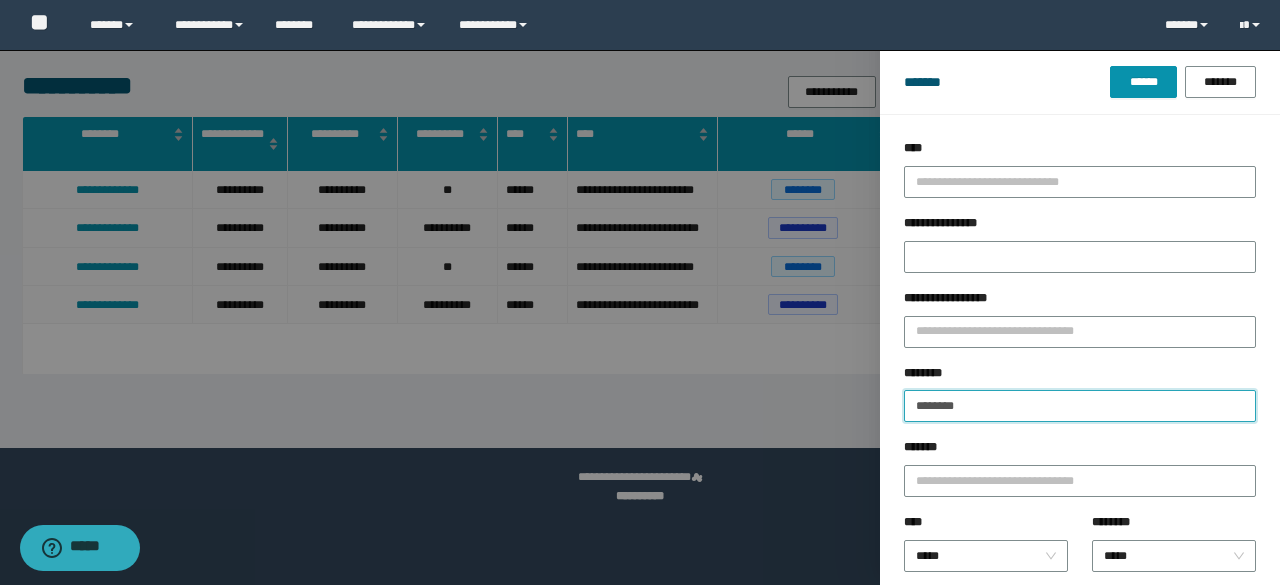 click on "********" at bounding box center [1080, 406] 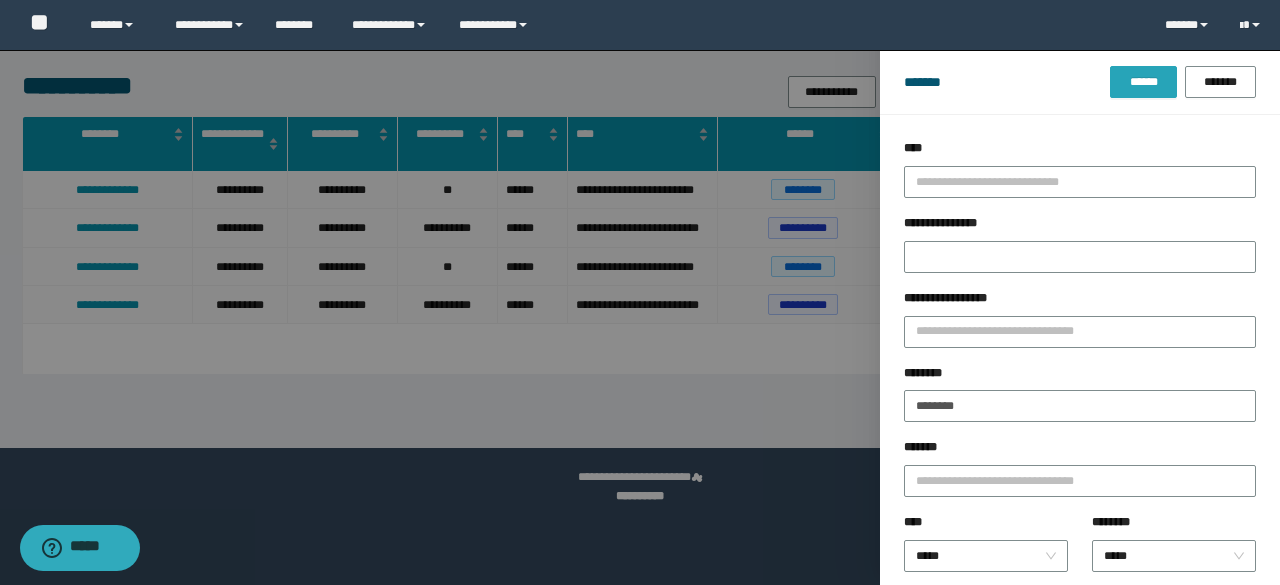 click on "******" at bounding box center (1143, 82) 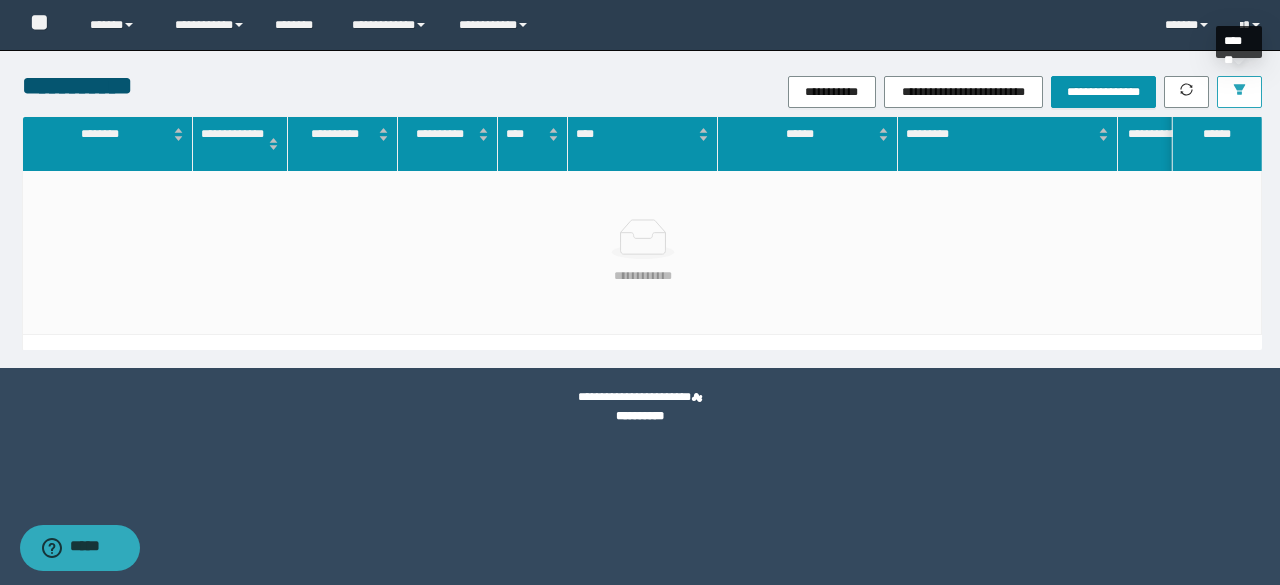 click 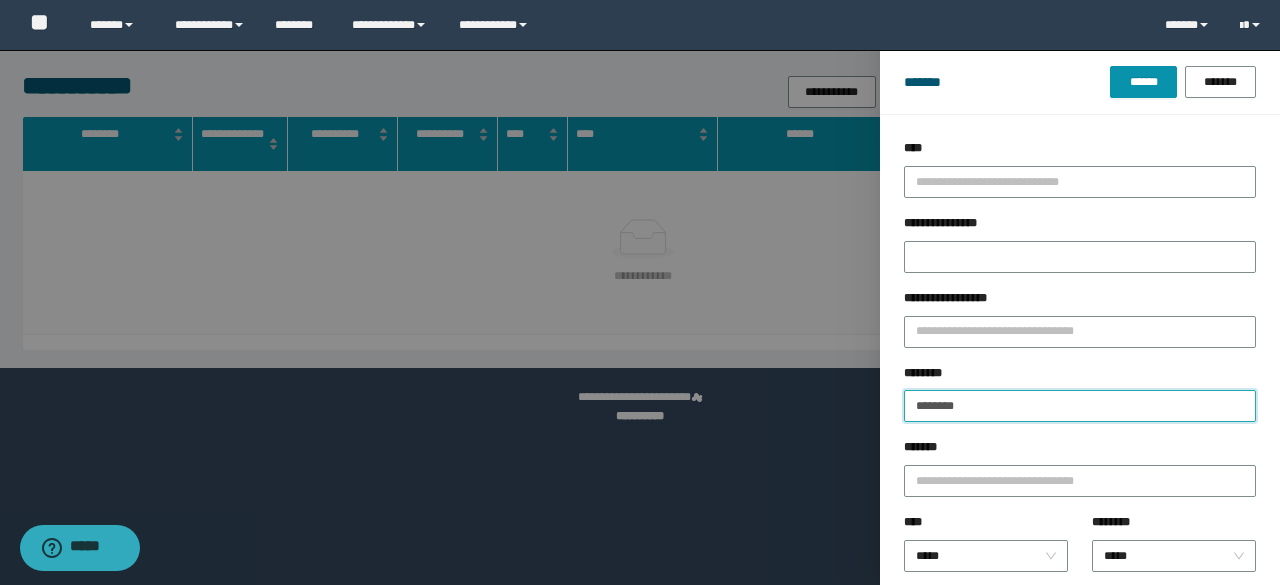 drag, startPoint x: 1002, startPoint y: 407, endPoint x: 841, endPoint y: 384, distance: 162.63457 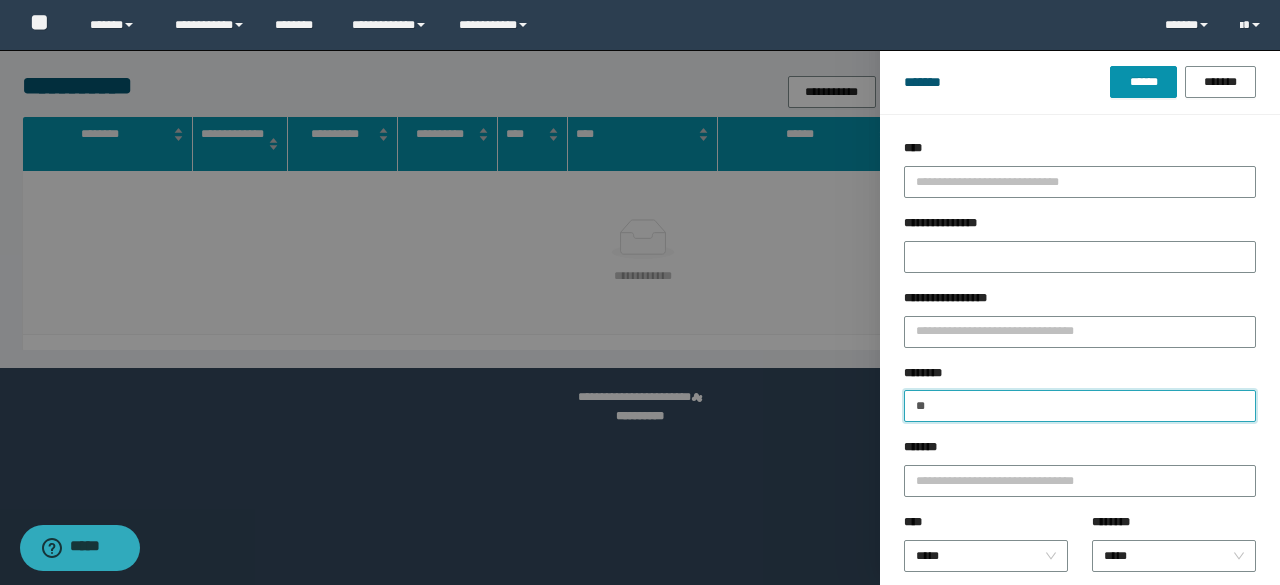 type on "*" 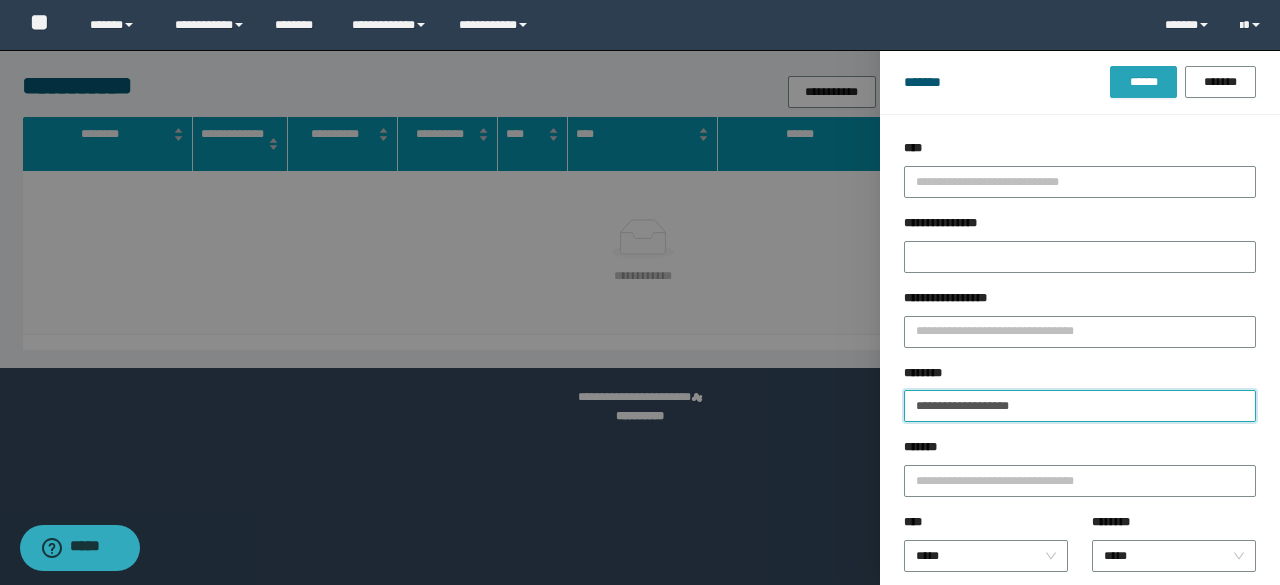type on "**********" 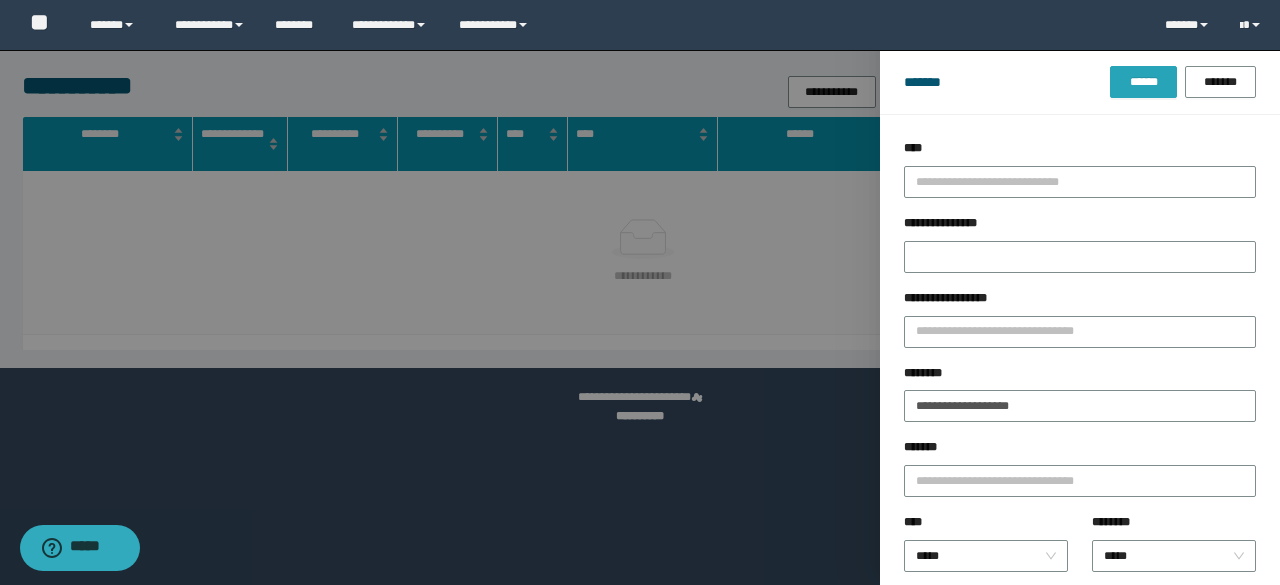 click on "******" at bounding box center [1143, 82] 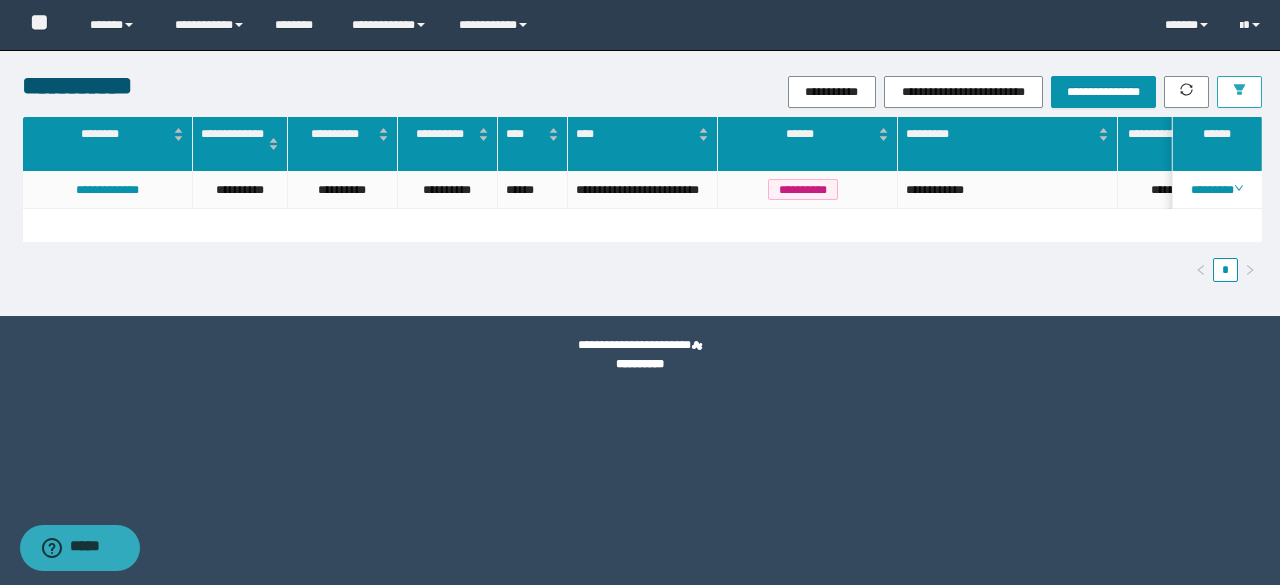scroll, scrollTop: 0, scrollLeft: 6, axis: horizontal 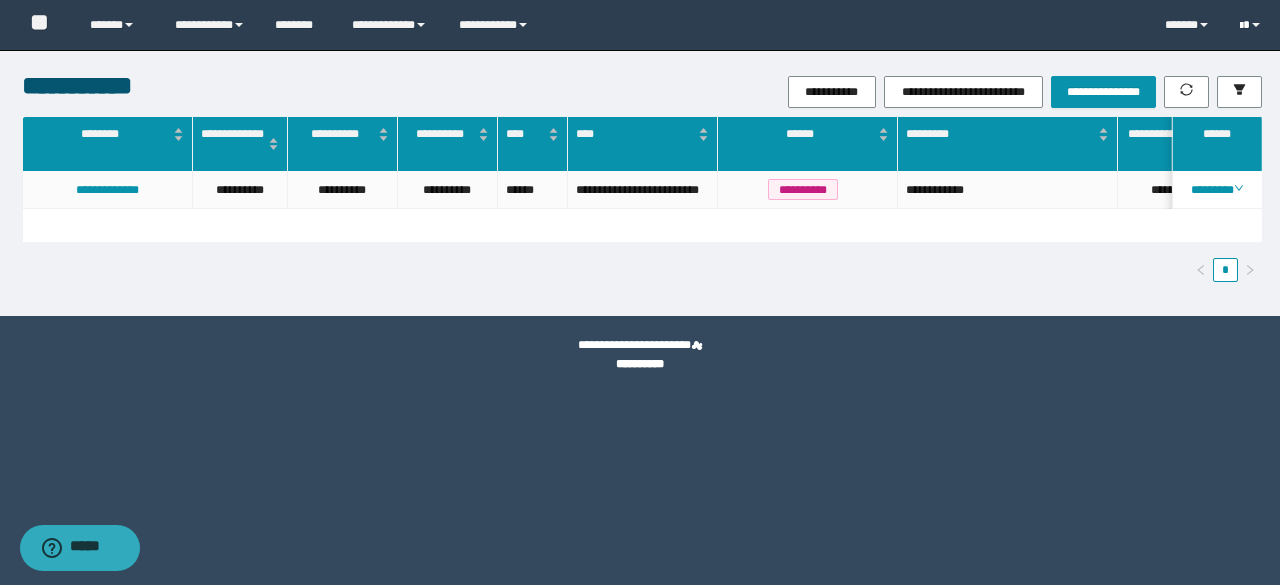 click at bounding box center [1252, 25] 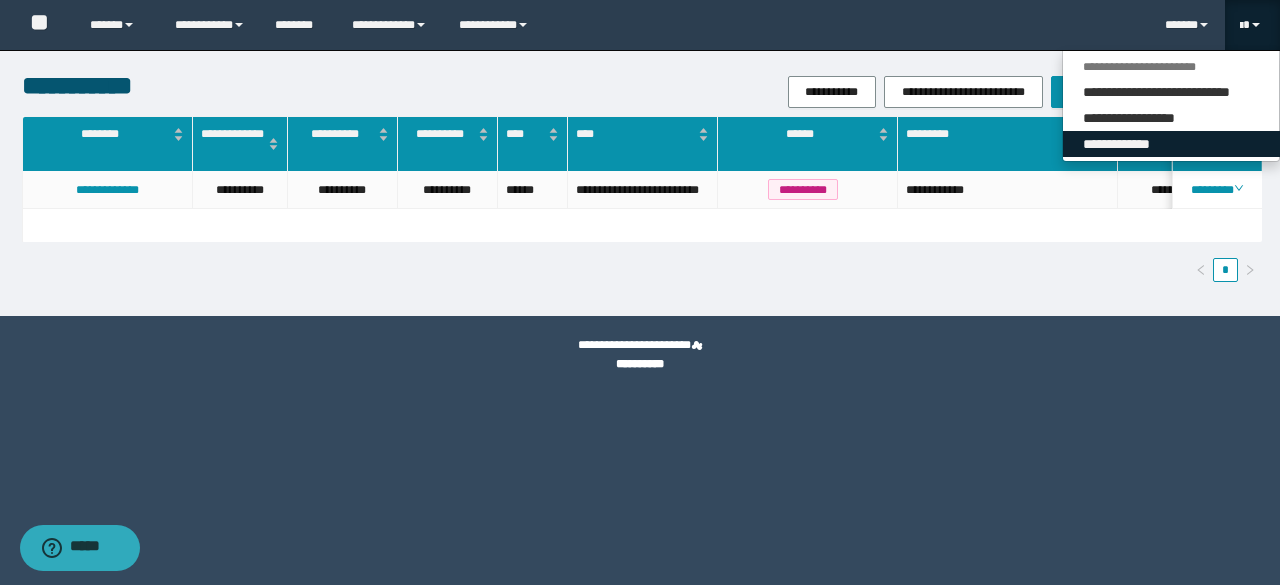 click on "**********" at bounding box center (1171, 144) 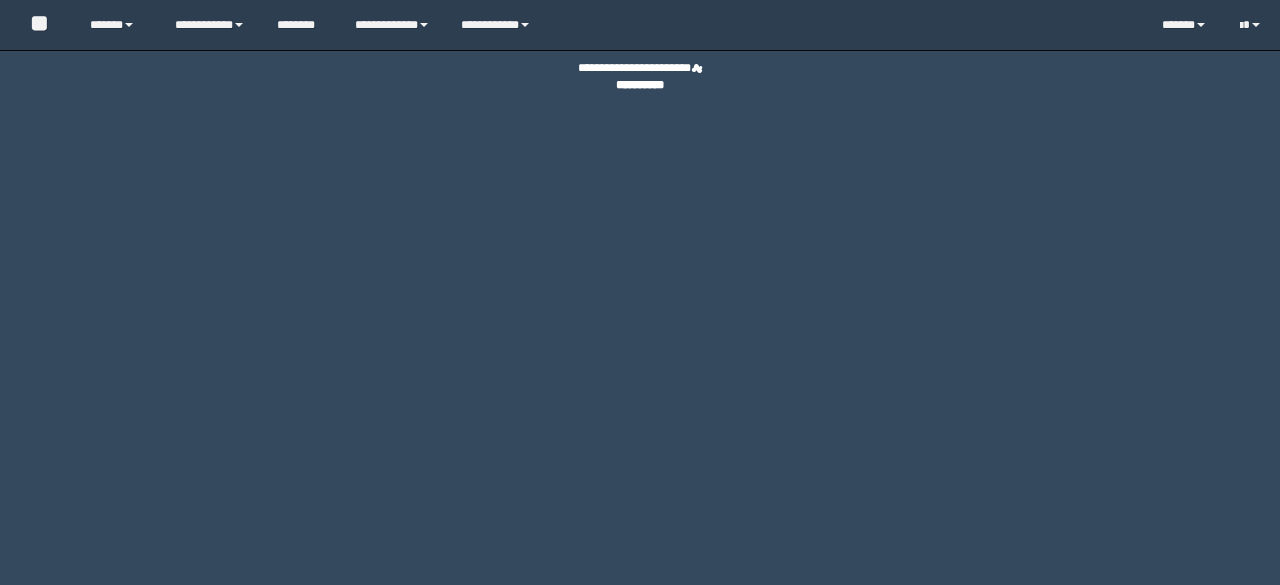 scroll, scrollTop: 0, scrollLeft: 0, axis: both 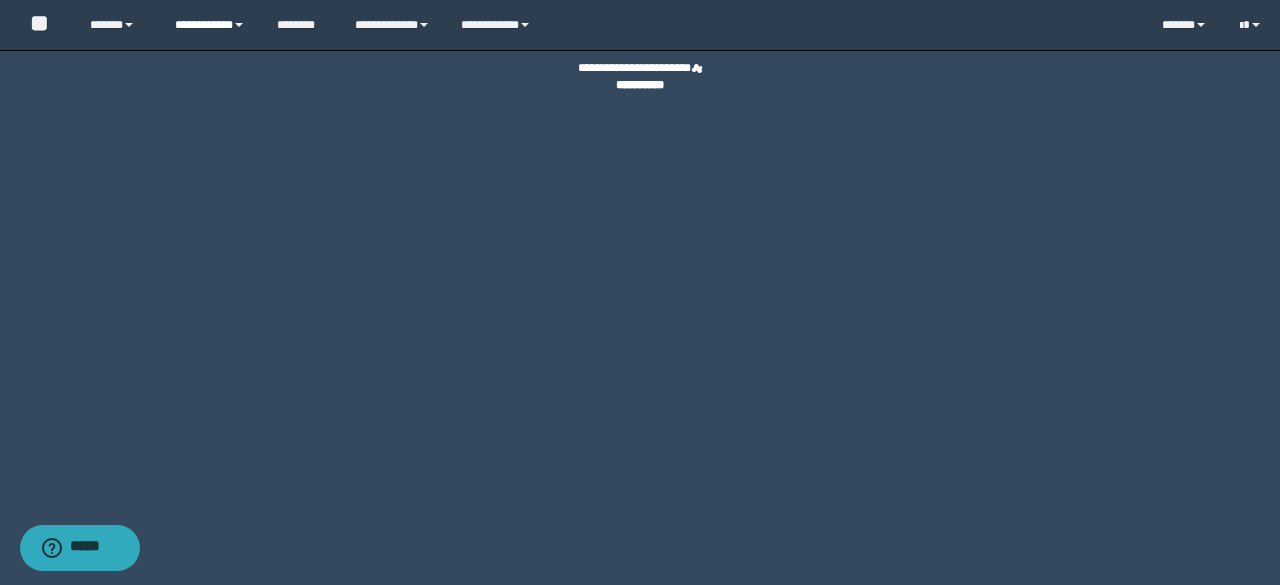 click on "**********" at bounding box center [210, 25] 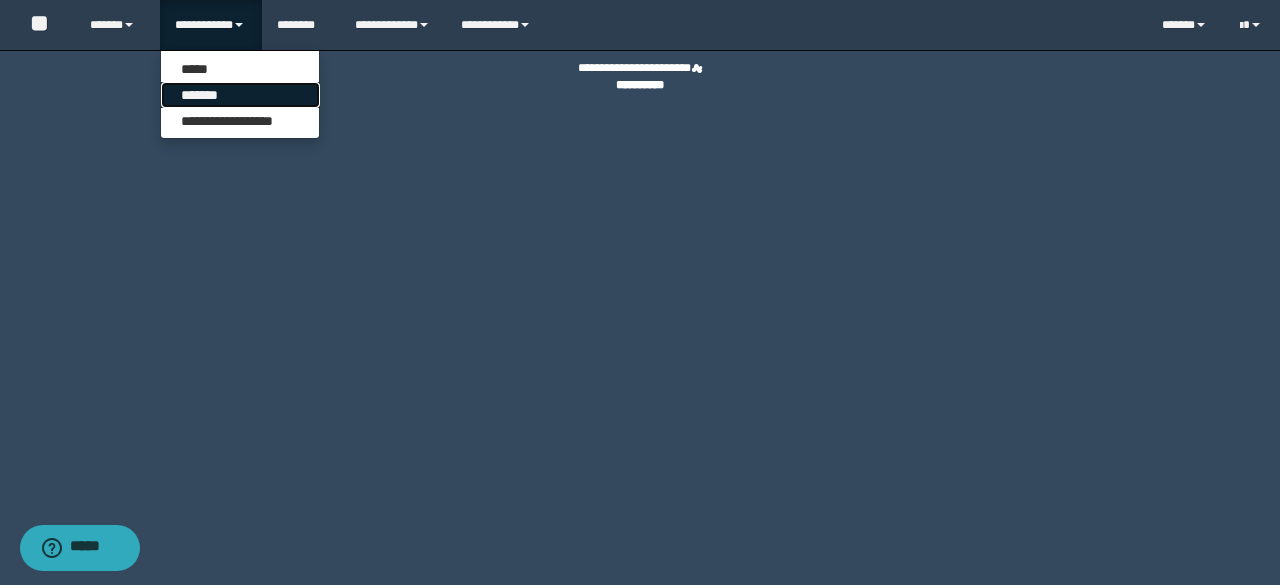click on "*******" at bounding box center [240, 95] 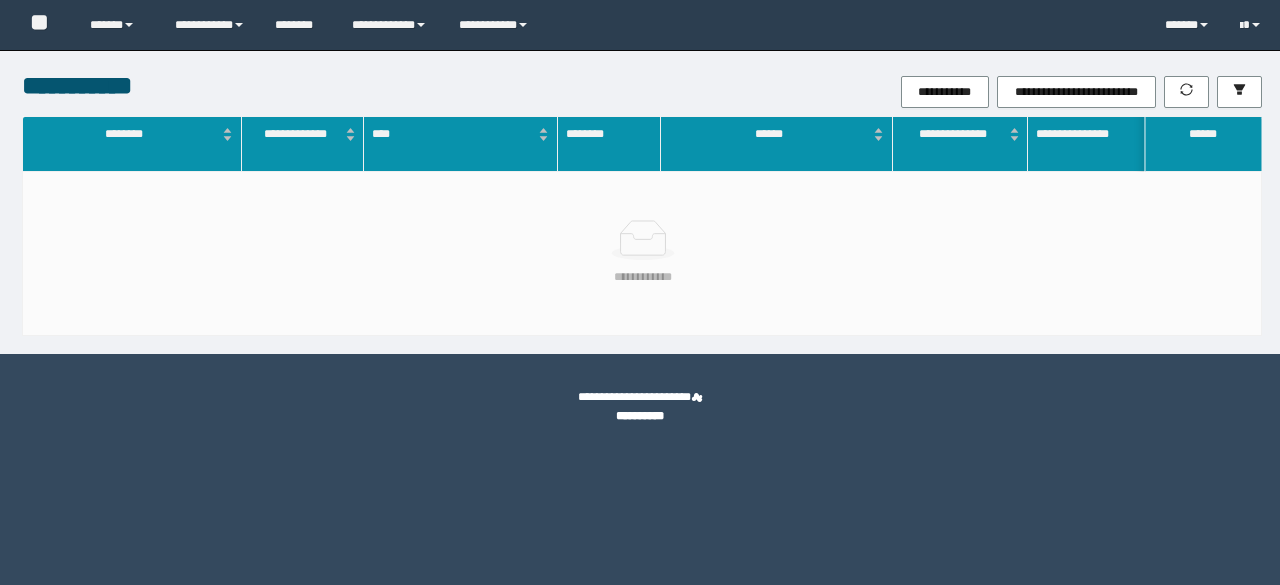 scroll, scrollTop: 0, scrollLeft: 0, axis: both 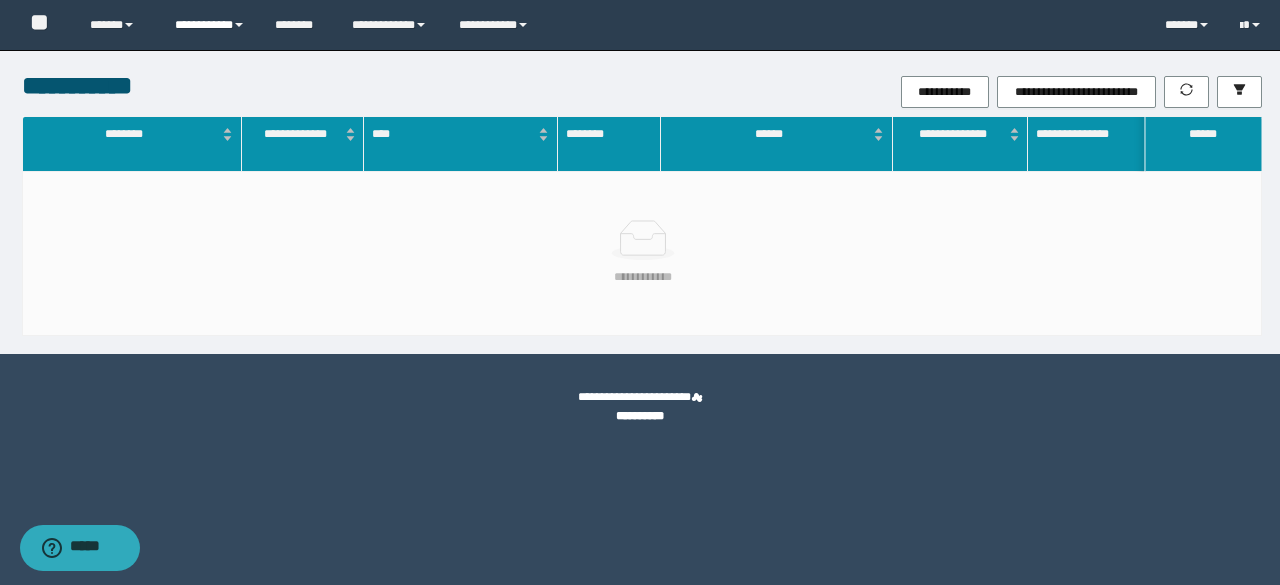 click on "**********" at bounding box center (210, 25) 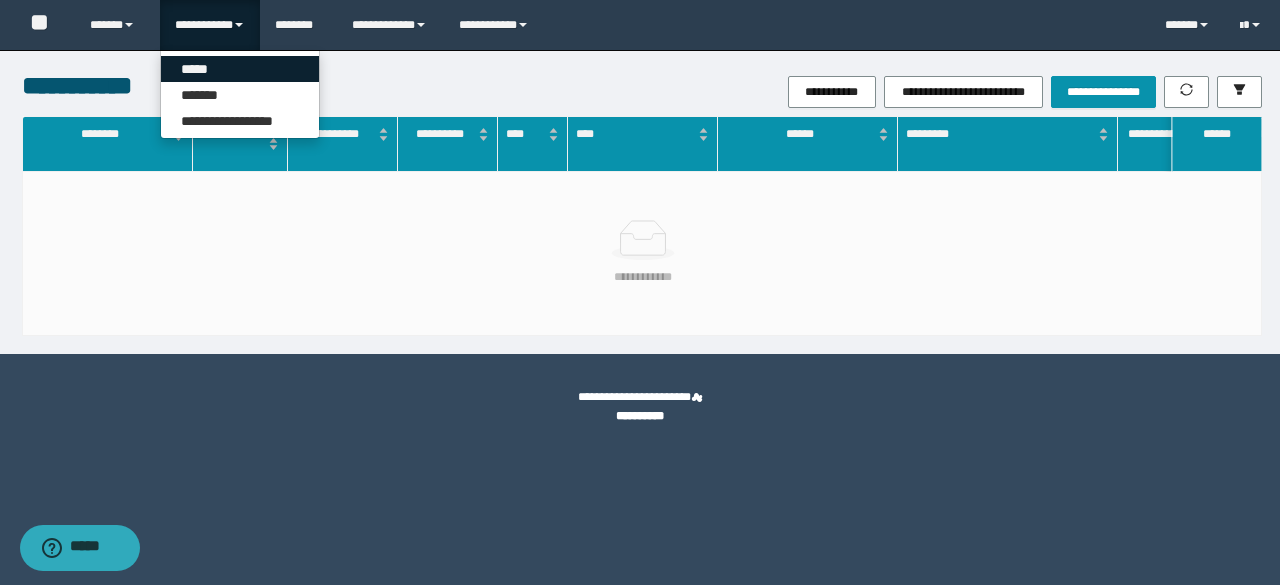 click on "*****" at bounding box center (240, 69) 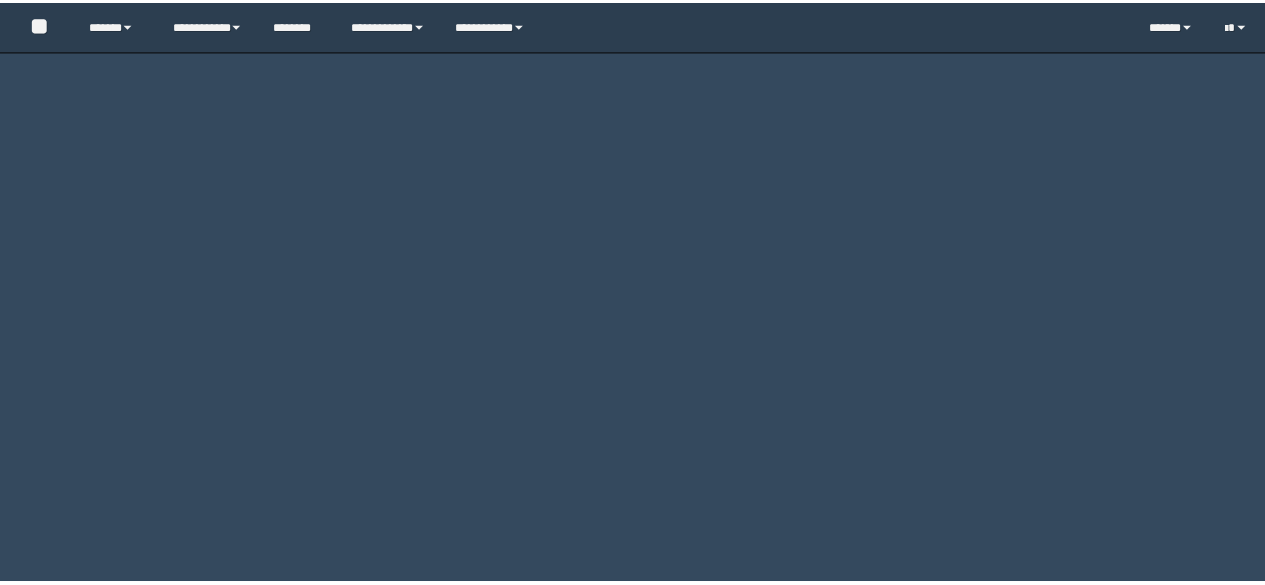 scroll, scrollTop: 0, scrollLeft: 0, axis: both 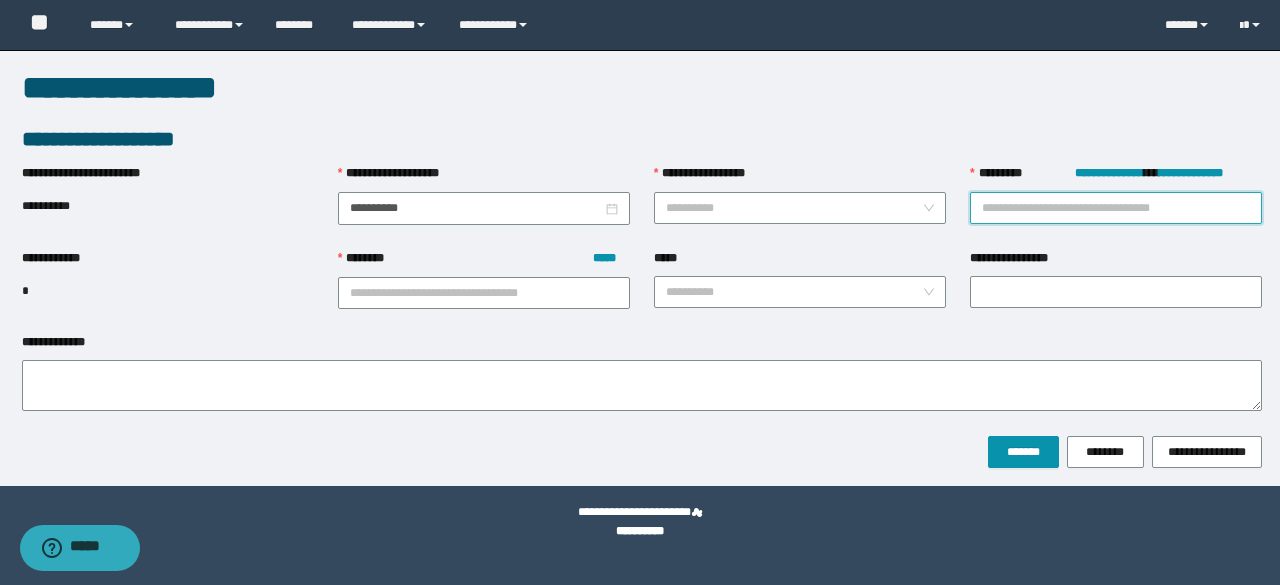 click on "**********" at bounding box center (1116, 208) 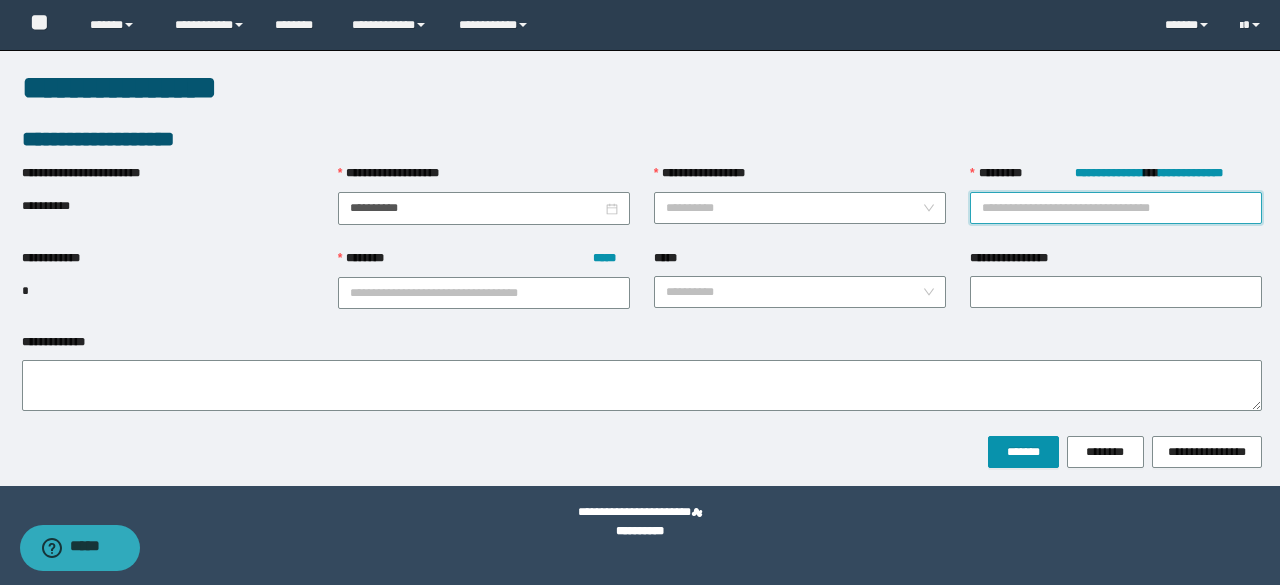 paste on "**********" 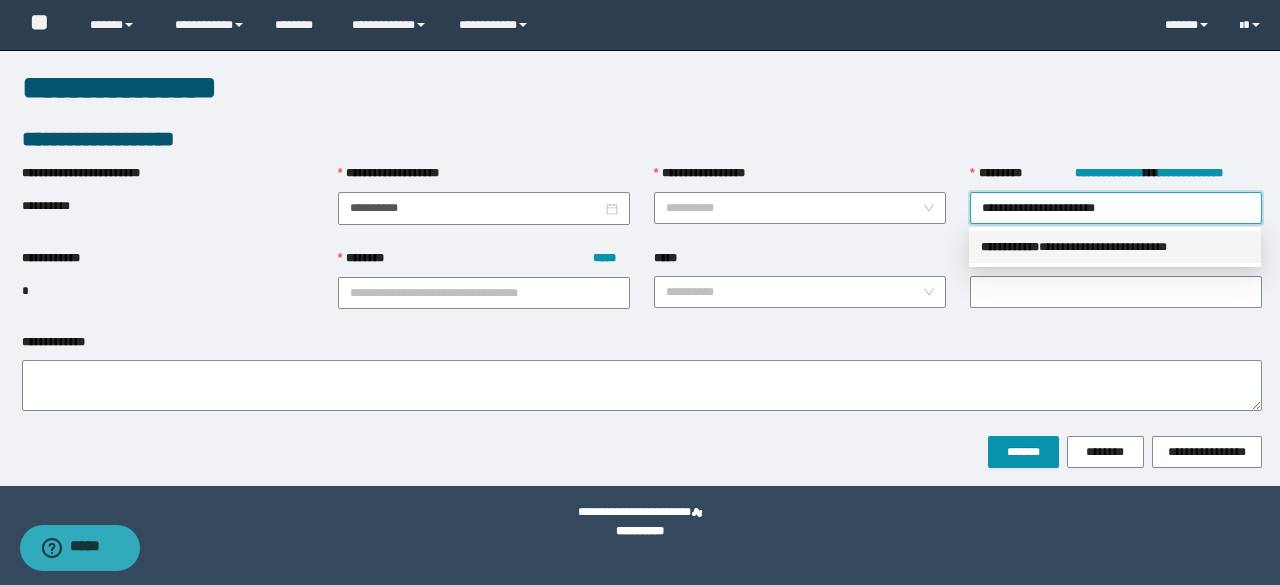 click on "**********" at bounding box center [1115, 247] 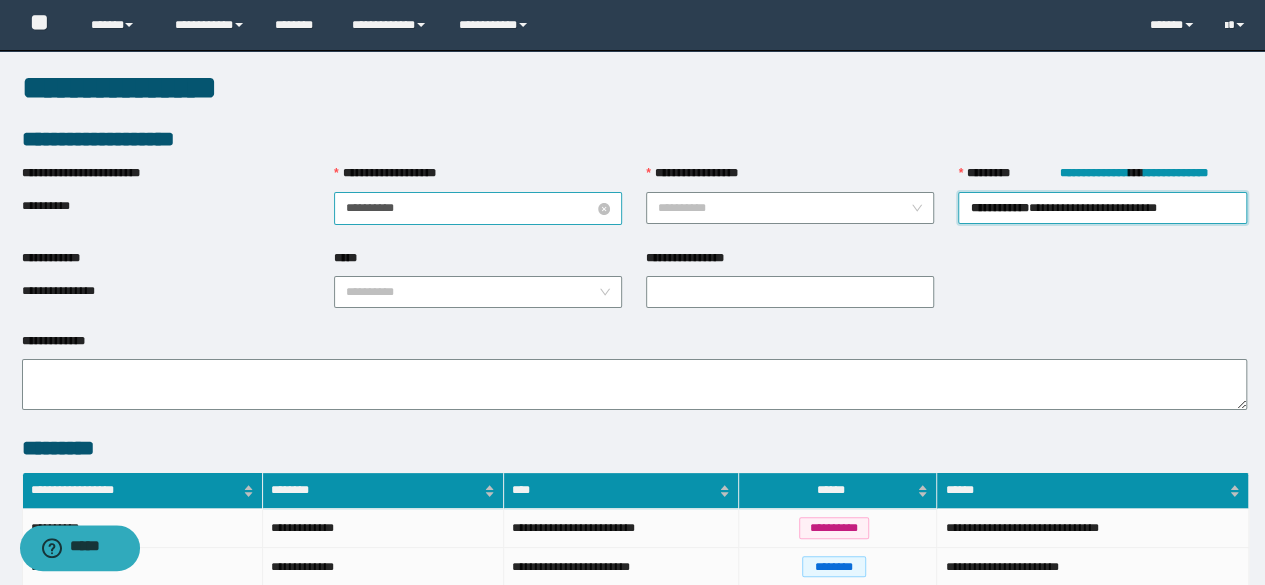 click on "**********" at bounding box center [478, 208] 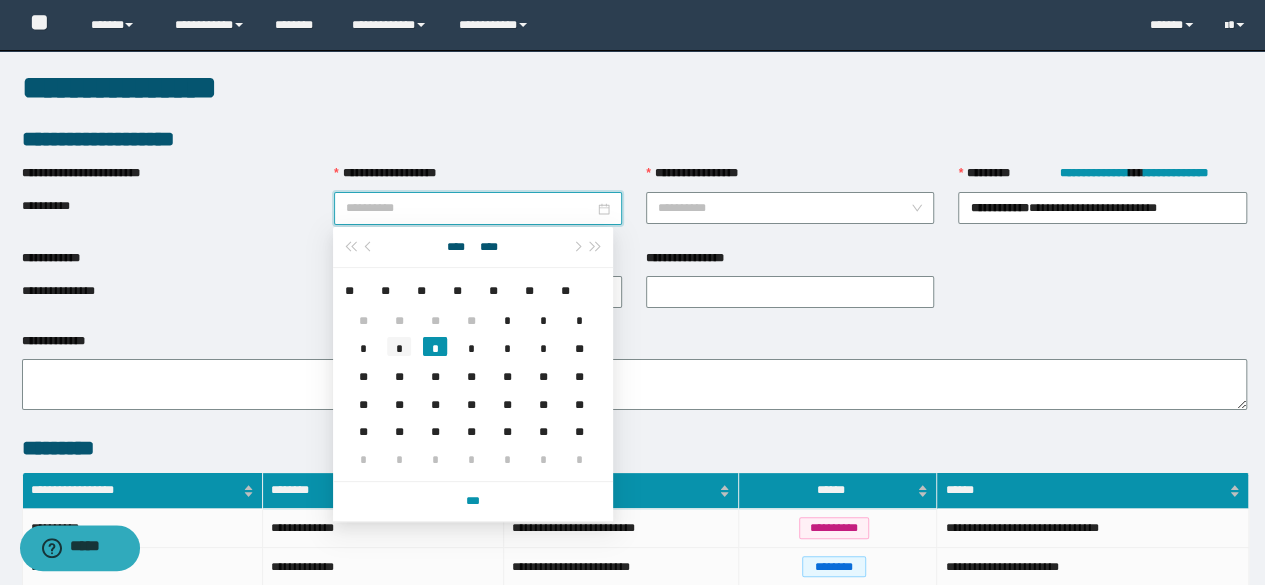 type on "**********" 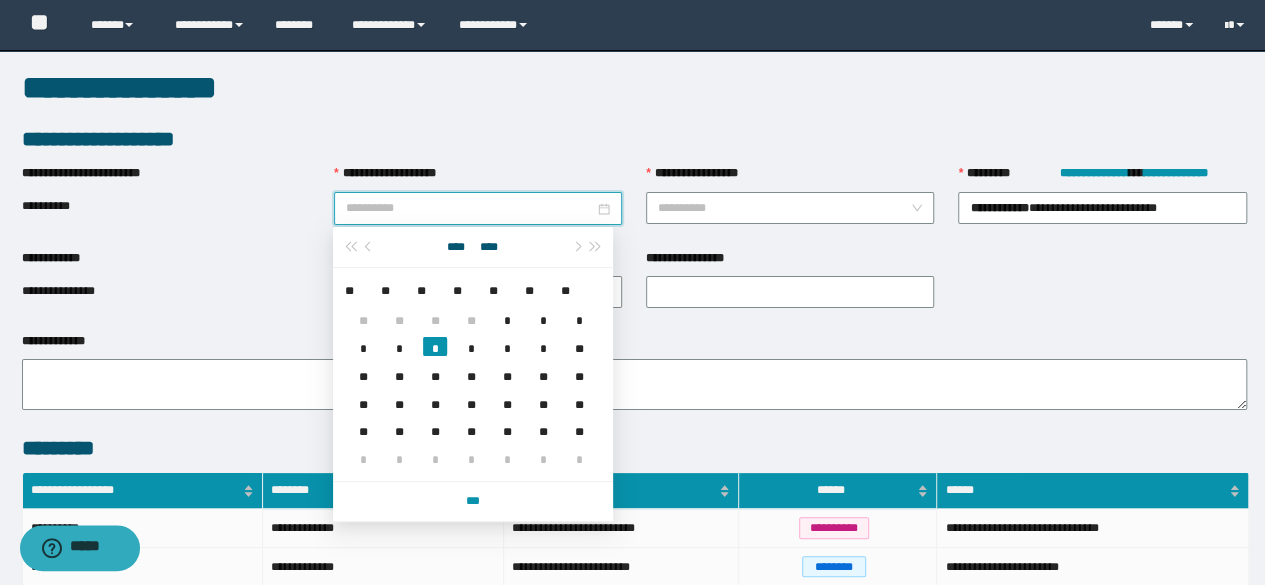 click on "*" at bounding box center [399, 346] 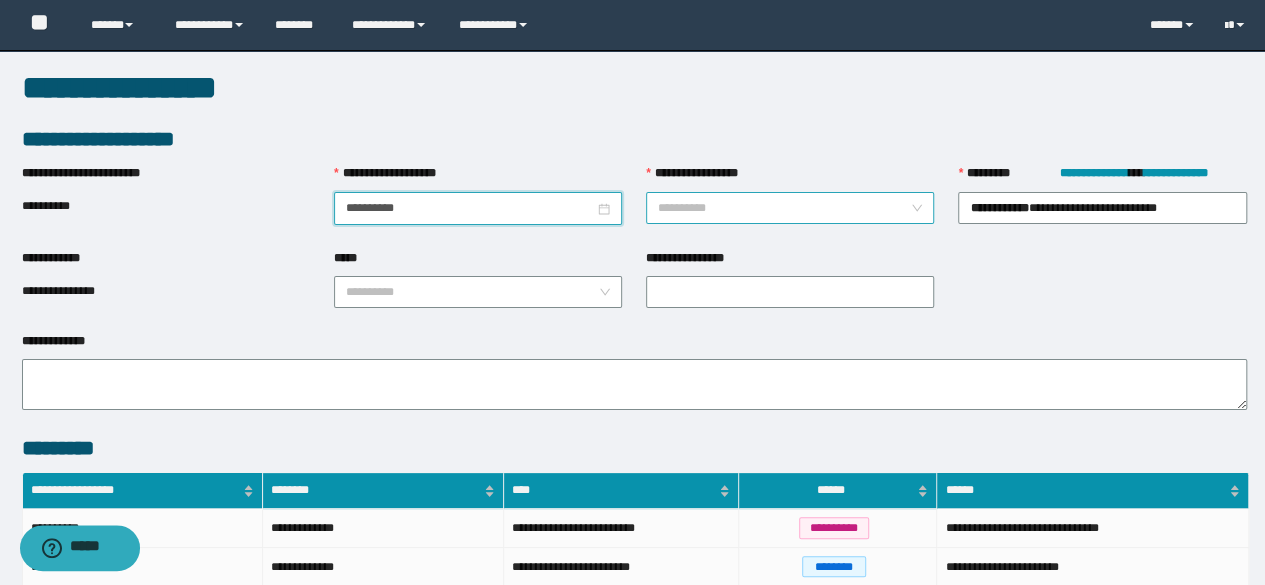 click on "**********" at bounding box center (784, 208) 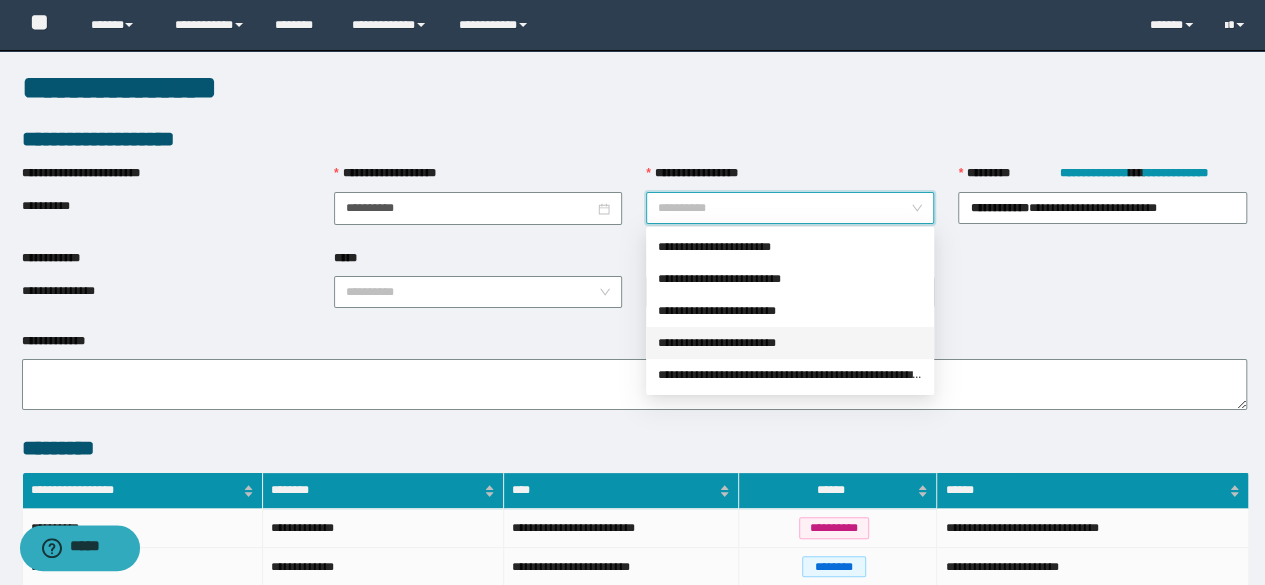 click on "**********" at bounding box center [790, 343] 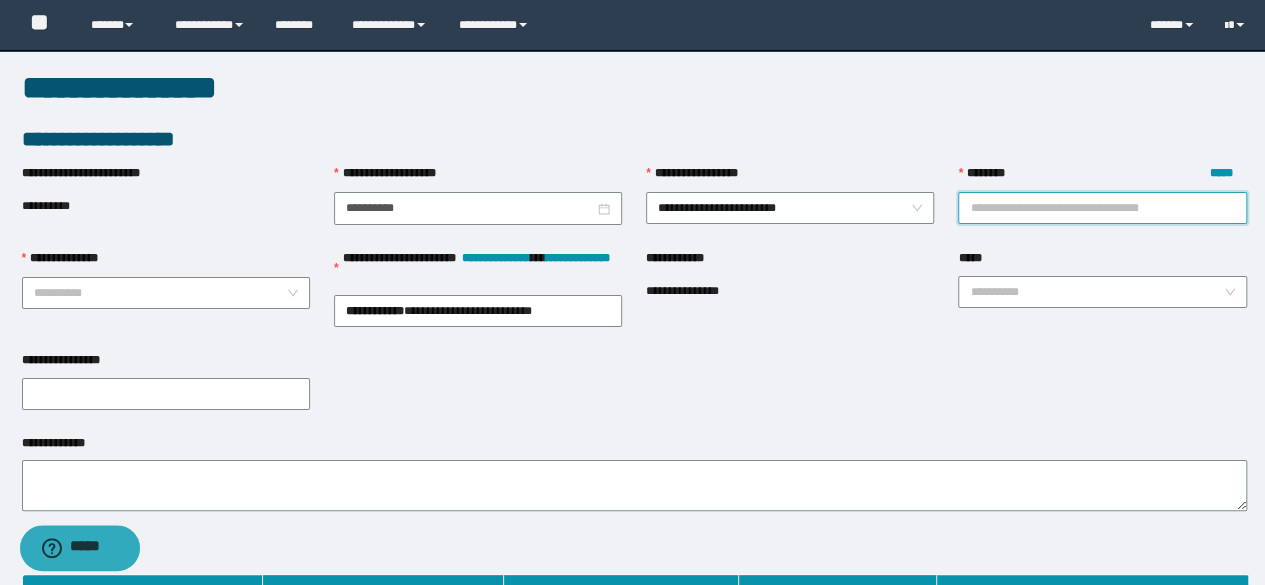 click on "******** *****" at bounding box center (1102, 208) 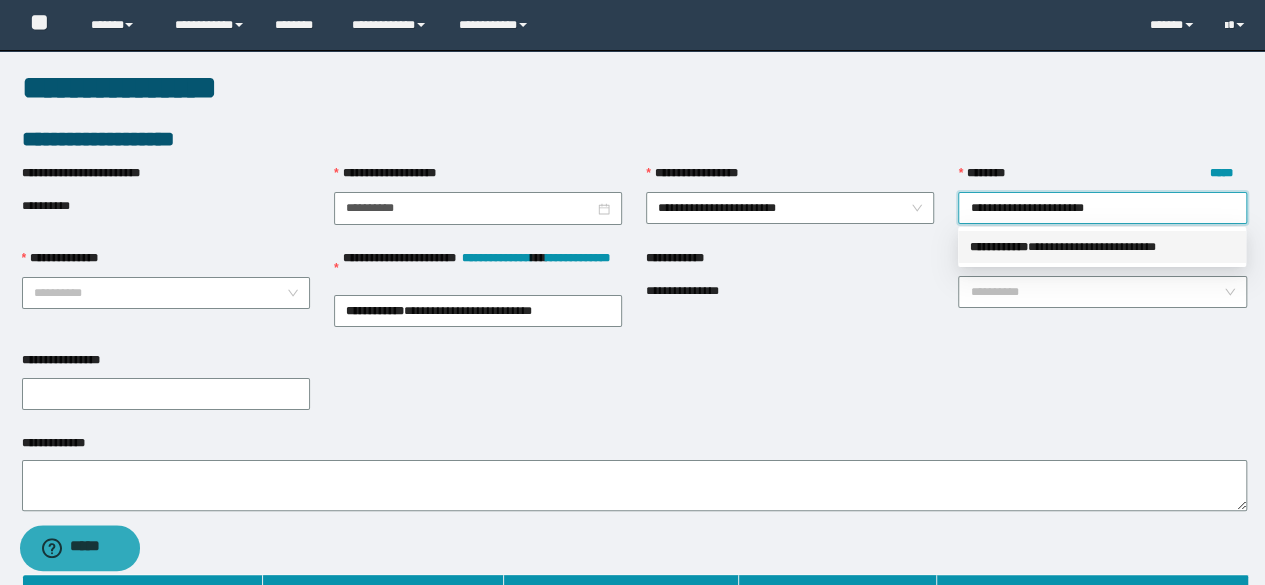 click on "**********" at bounding box center [1102, 247] 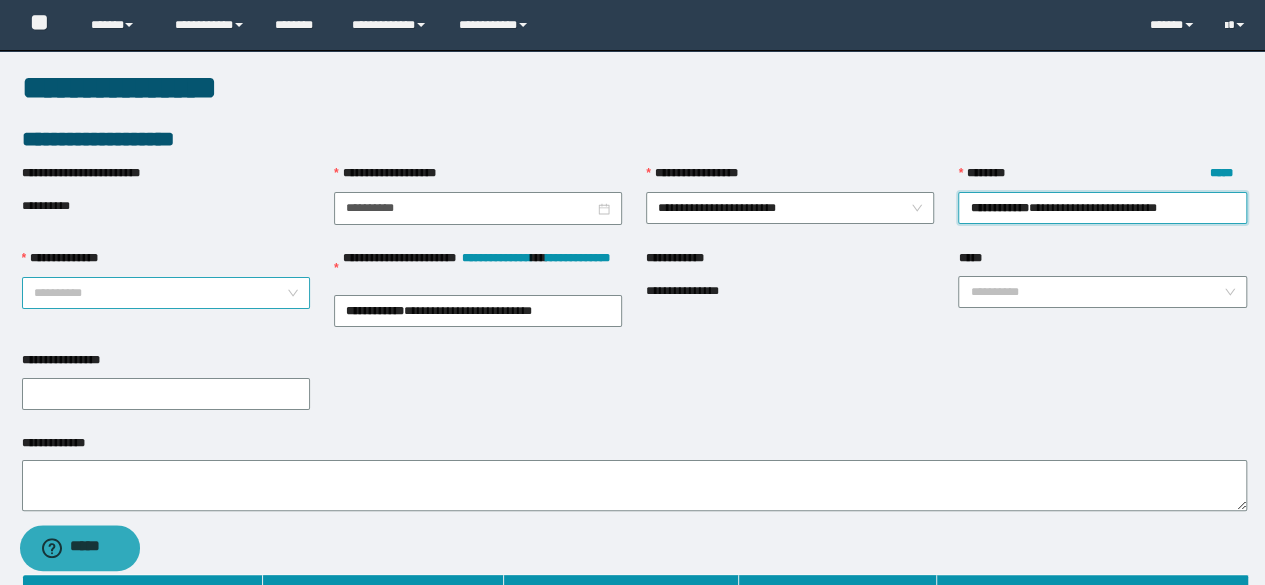 click on "**********" at bounding box center [166, 293] 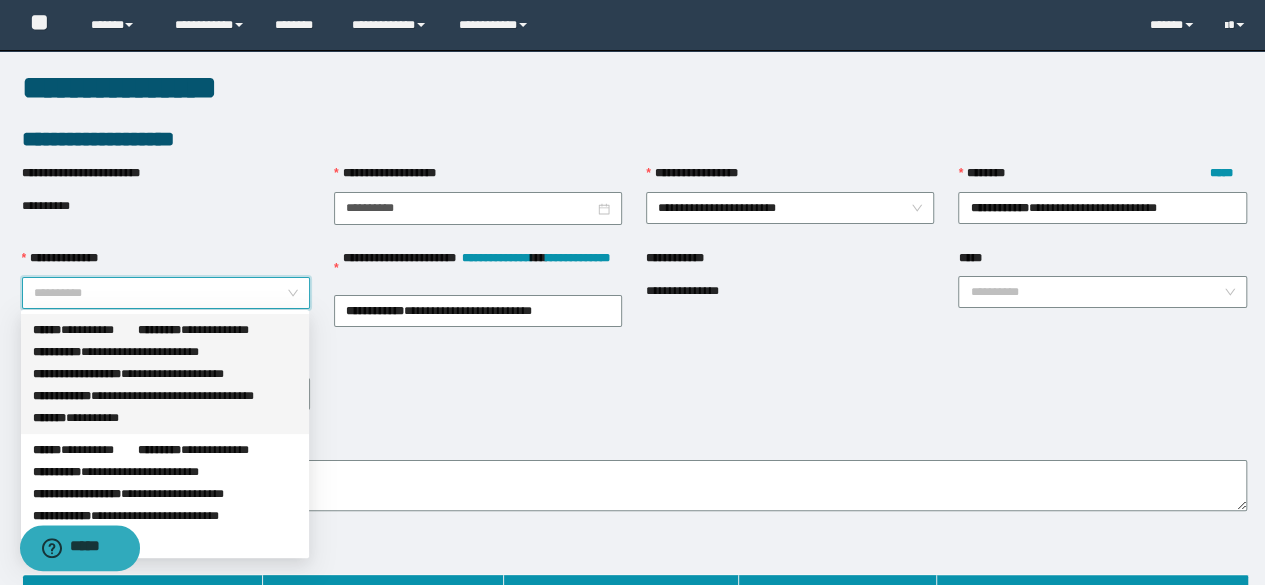 click on "**********" at bounding box center (166, 293) 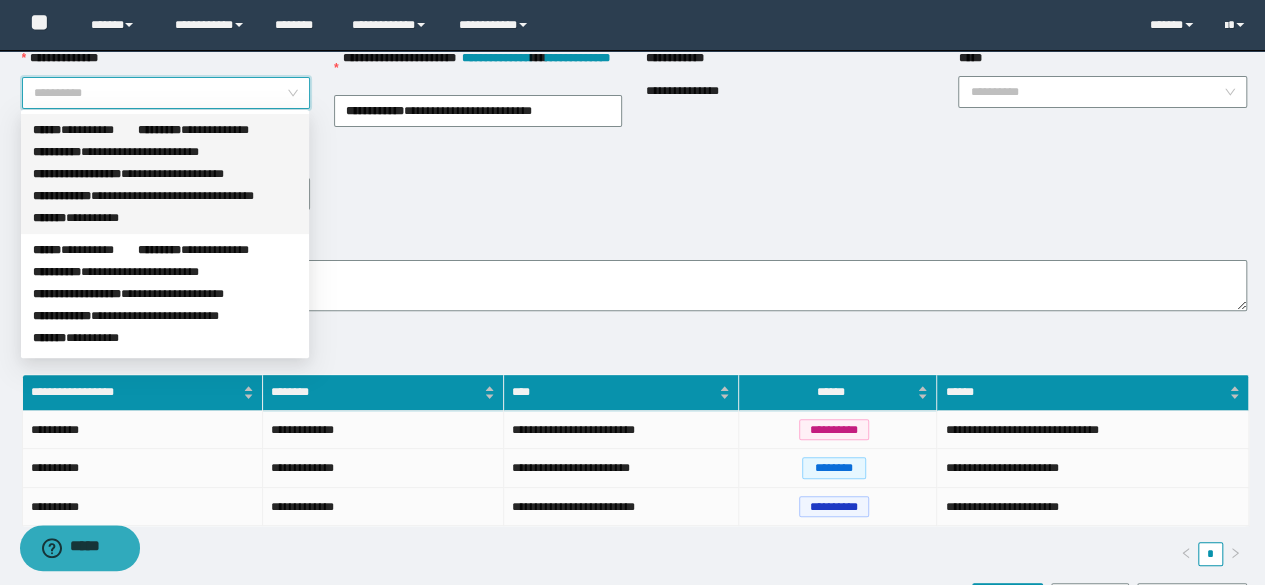 scroll, scrollTop: 100, scrollLeft: 0, axis: vertical 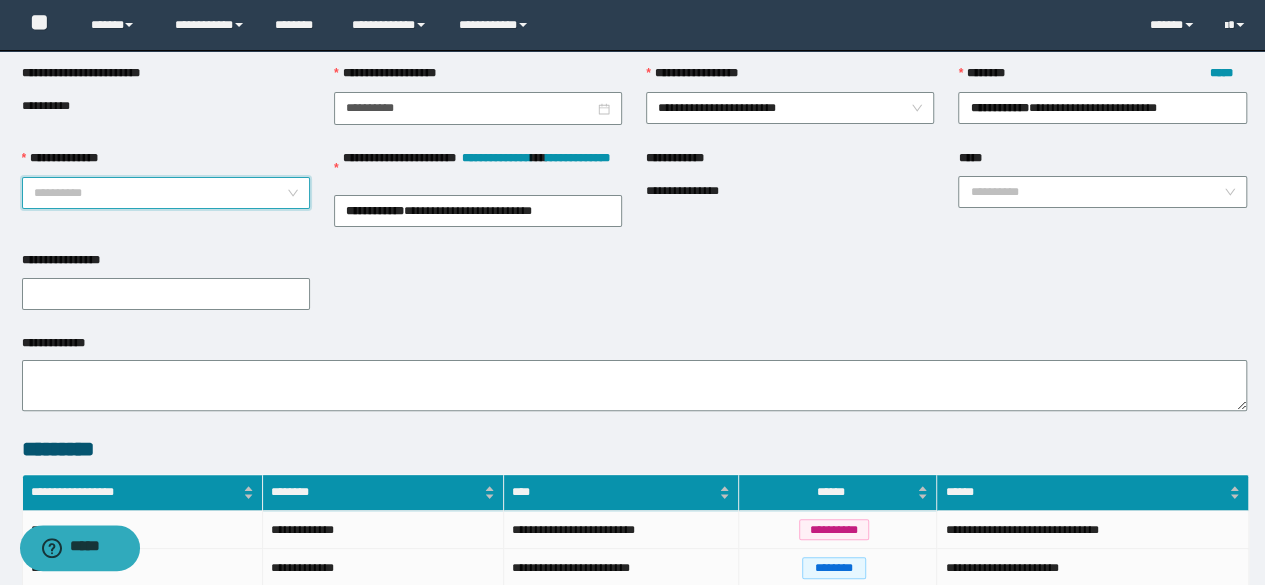 click on "**********" at bounding box center [166, 193] 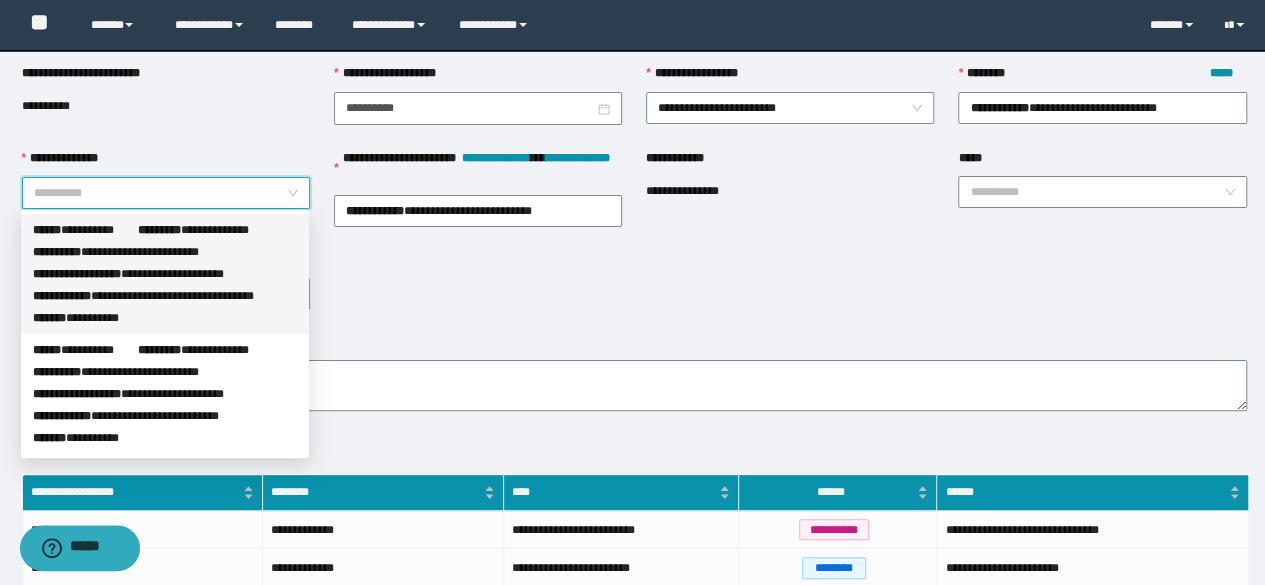 click on "**********" at bounding box center (209, 230) 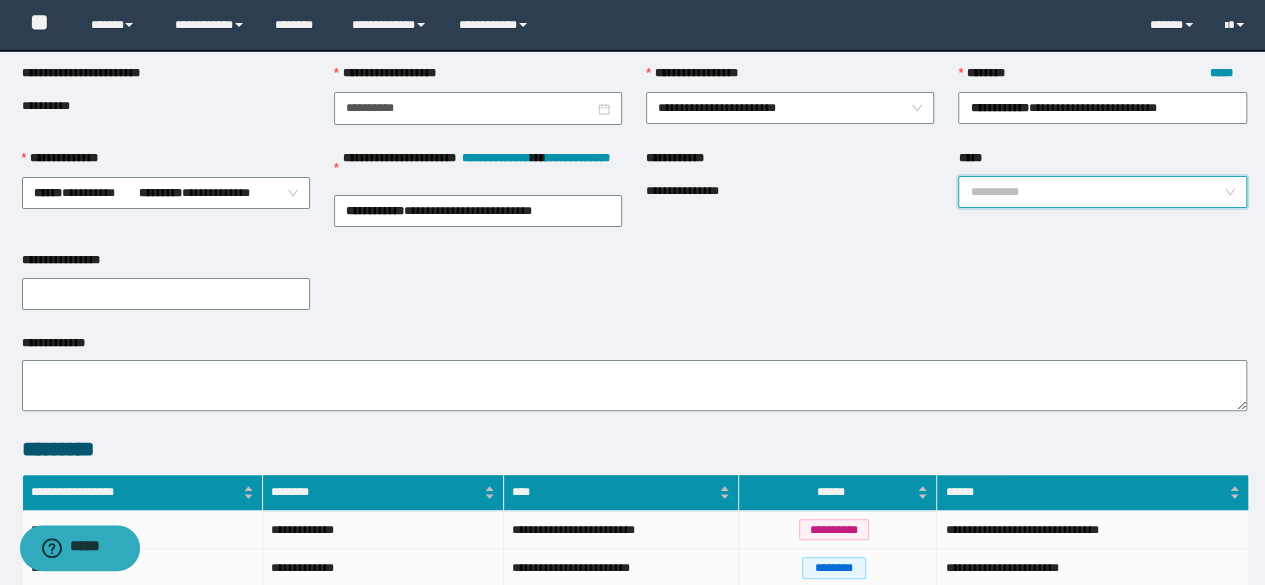 click on "*****" at bounding box center [1096, 192] 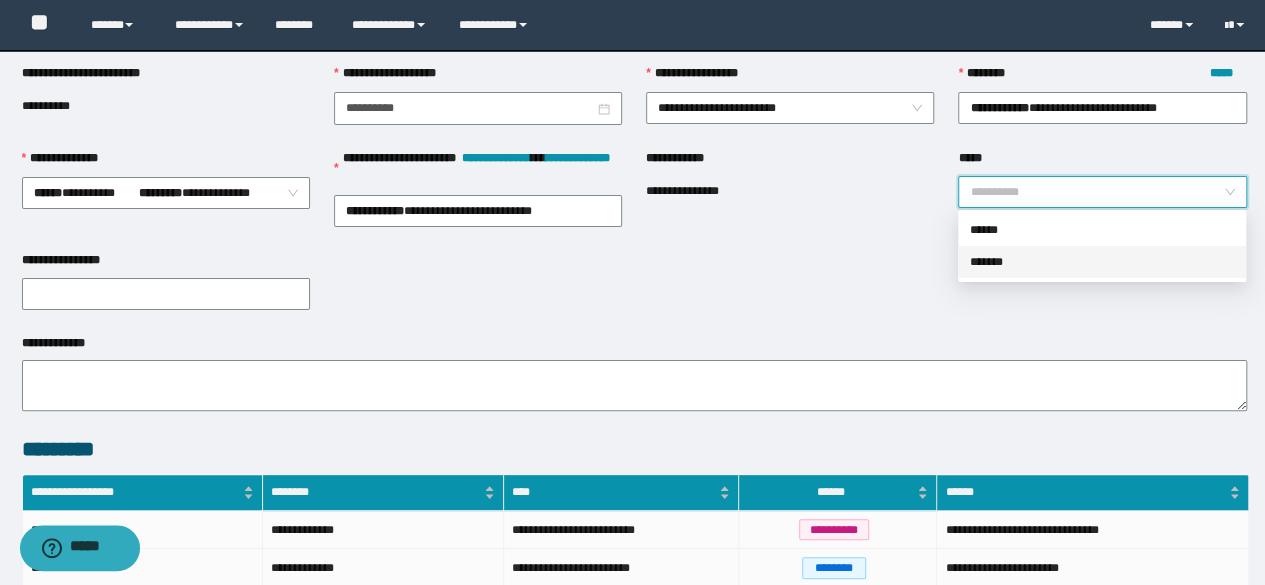 click on "*******" at bounding box center (1102, 262) 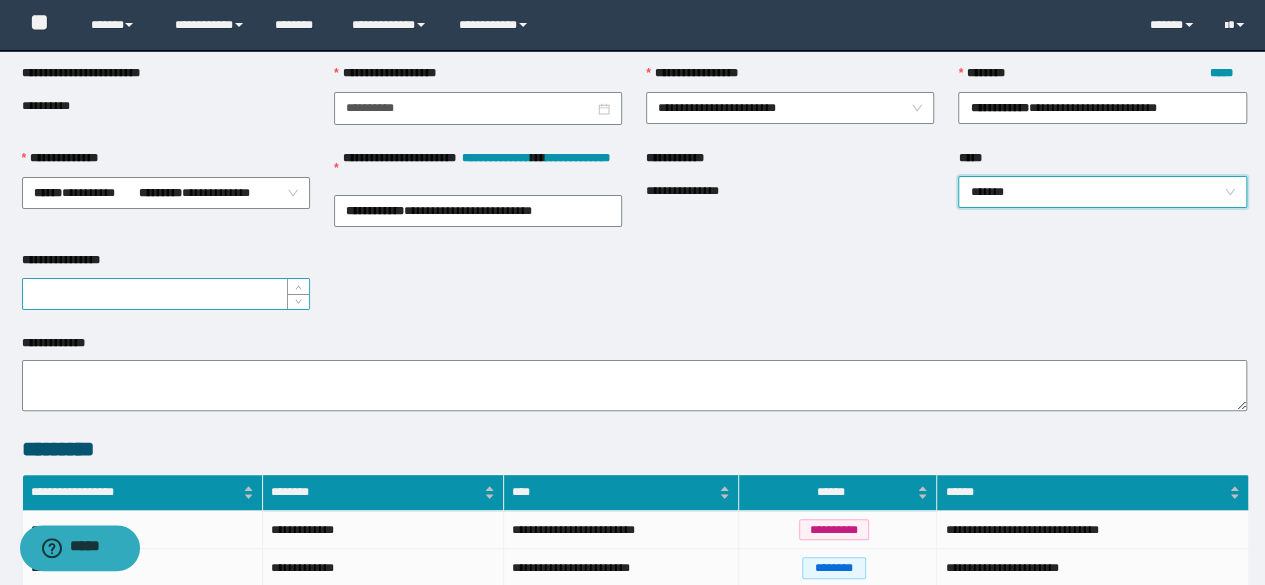 click on "**********" at bounding box center (166, 294) 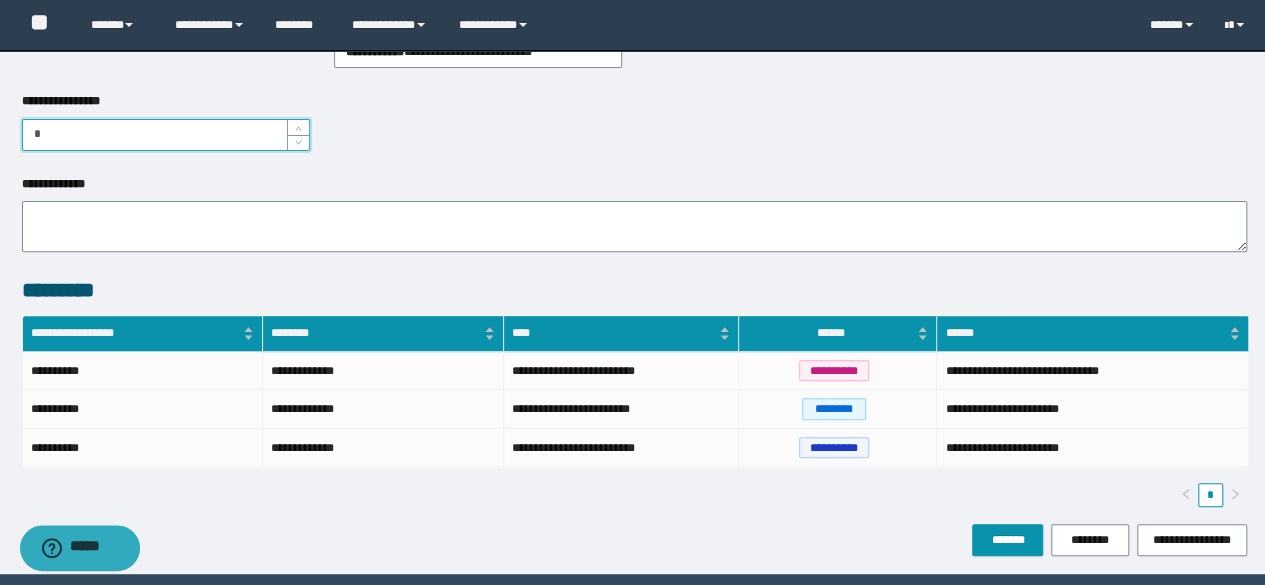 scroll, scrollTop: 300, scrollLeft: 0, axis: vertical 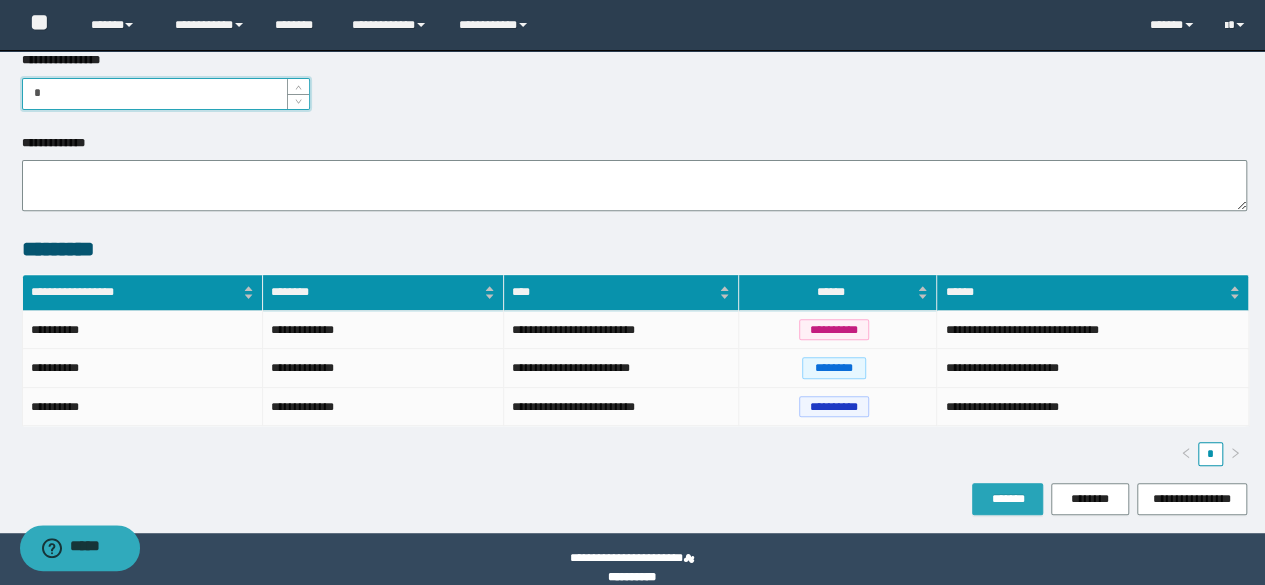 type on "*" 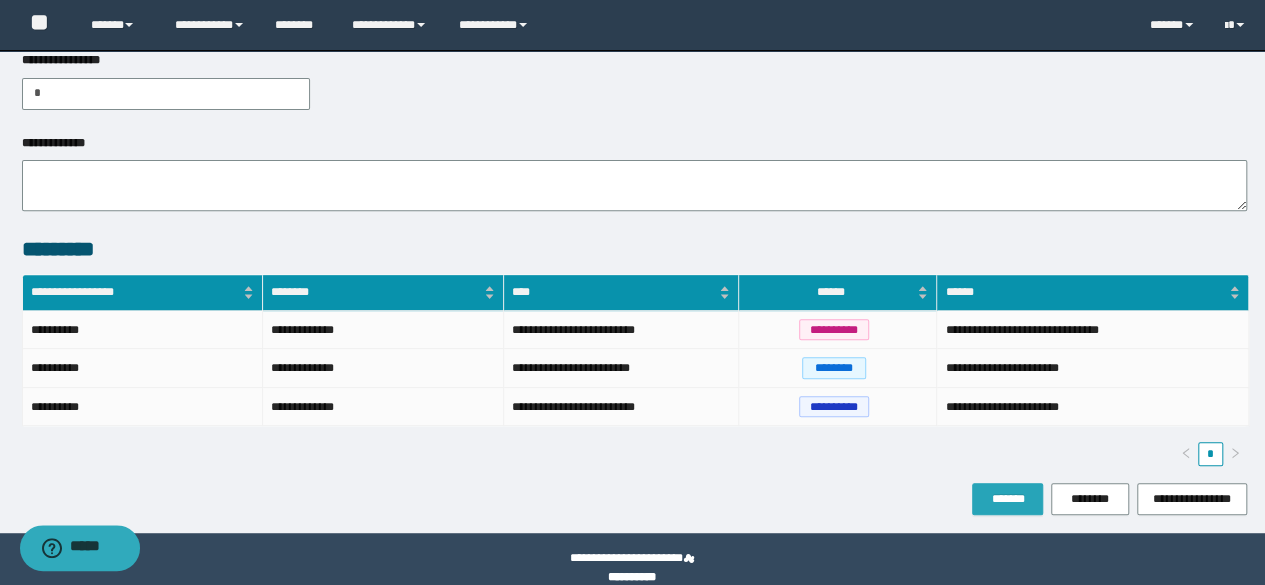 click on "*******" at bounding box center (1007, 499) 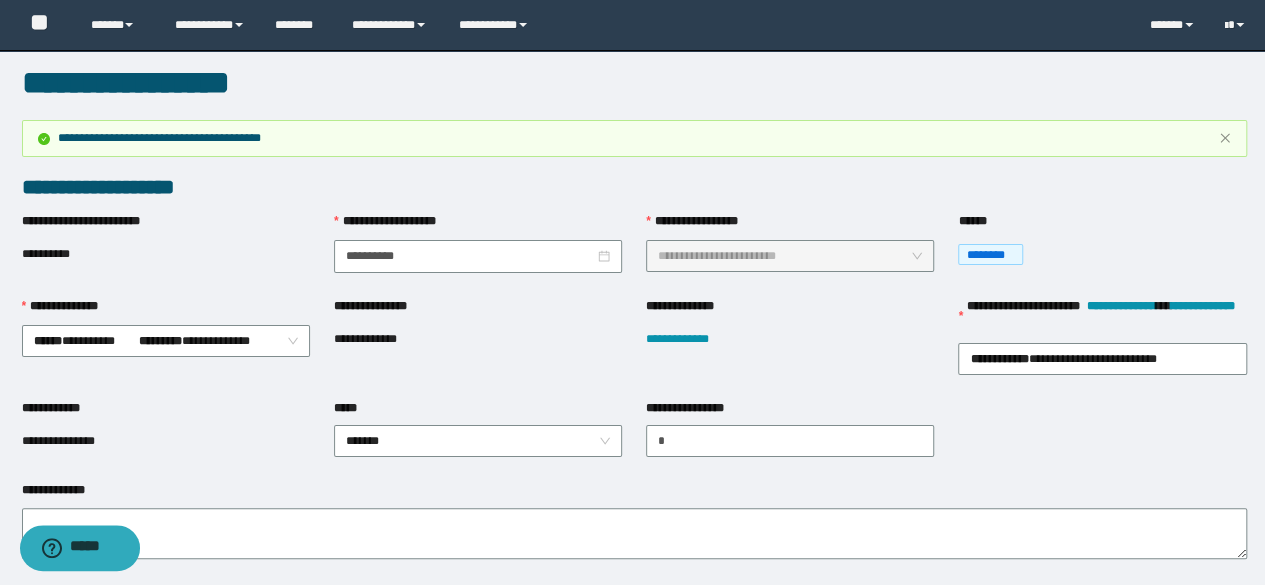 scroll, scrollTop: 0, scrollLeft: 0, axis: both 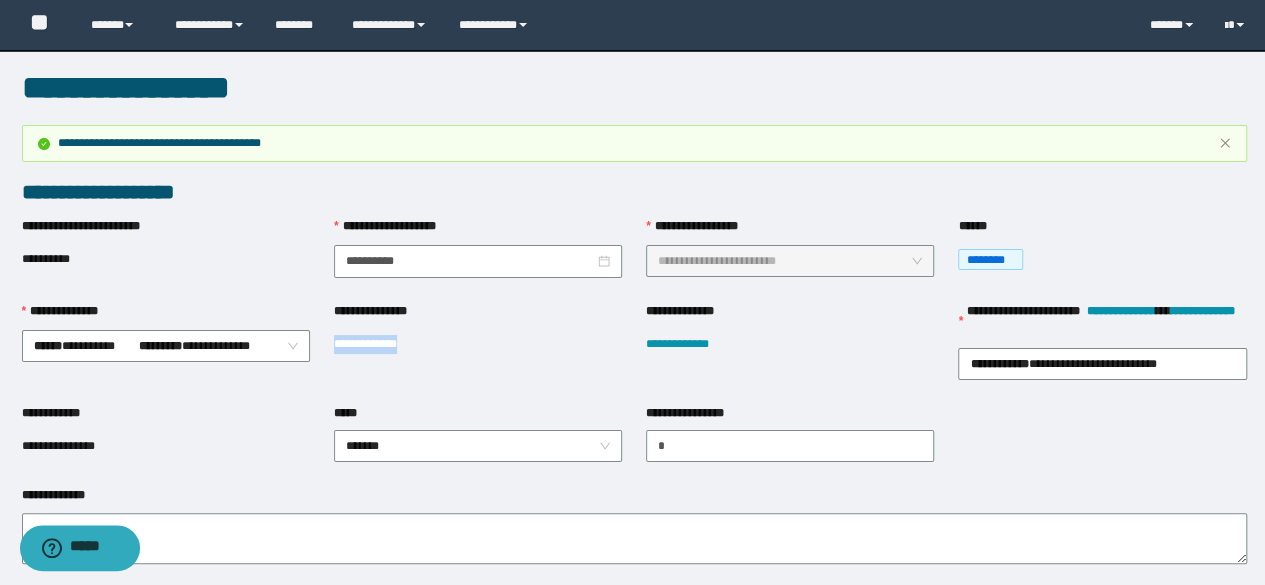 drag, startPoint x: 334, startPoint y: 345, endPoint x: 424, endPoint y: 345, distance: 90 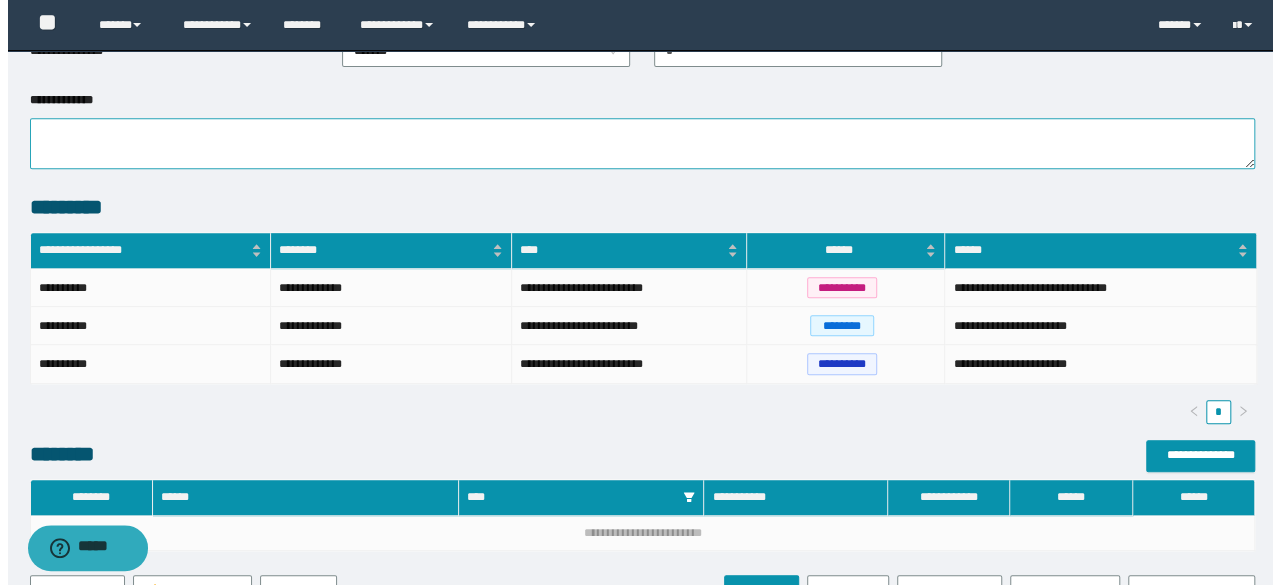 scroll, scrollTop: 400, scrollLeft: 0, axis: vertical 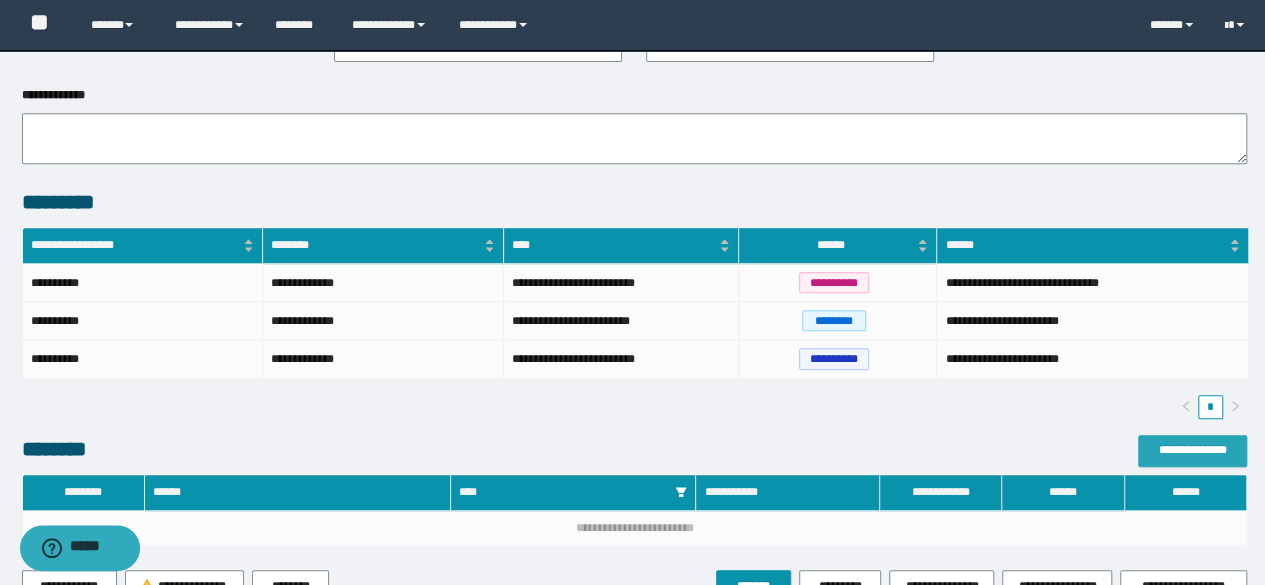 click on "**********" at bounding box center (1192, 450) 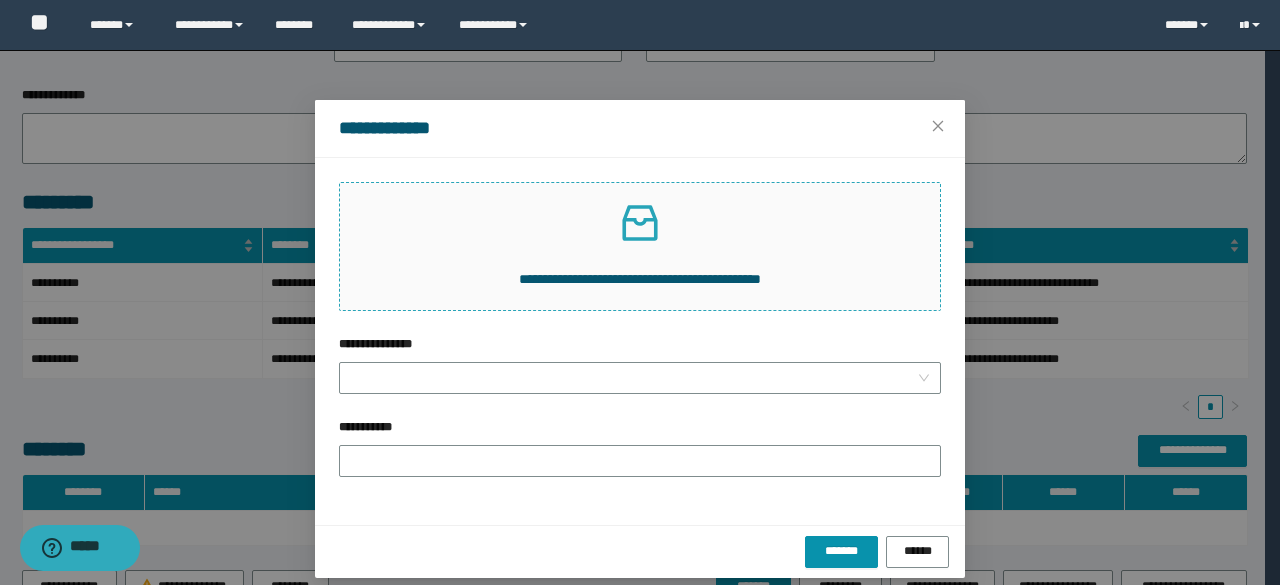 click 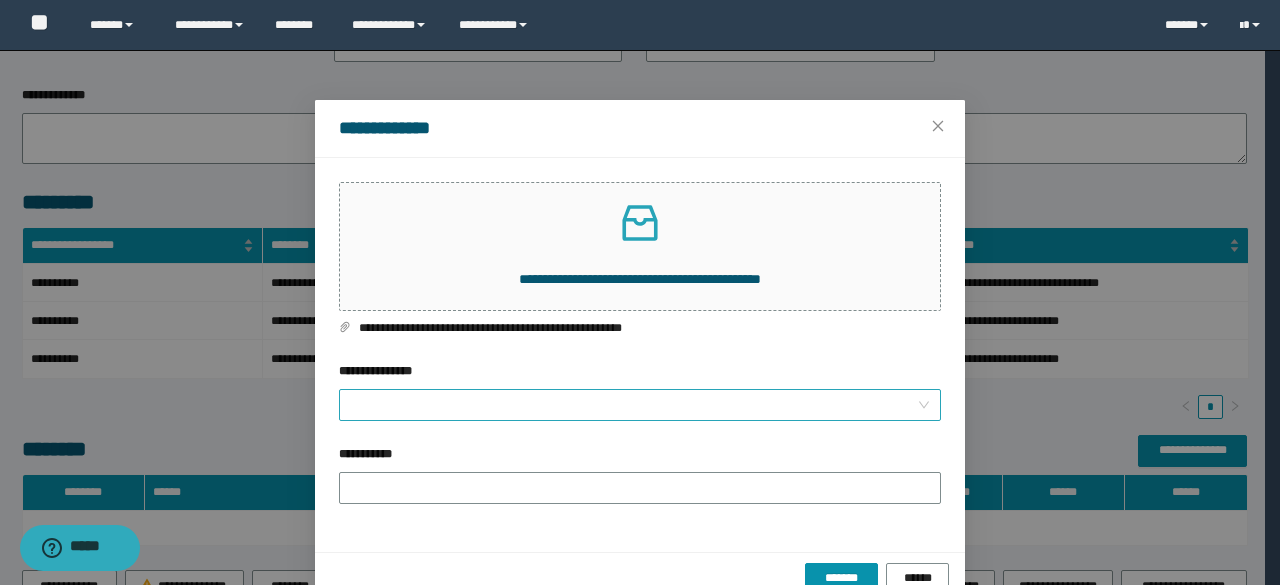 click on "**********" at bounding box center (634, 405) 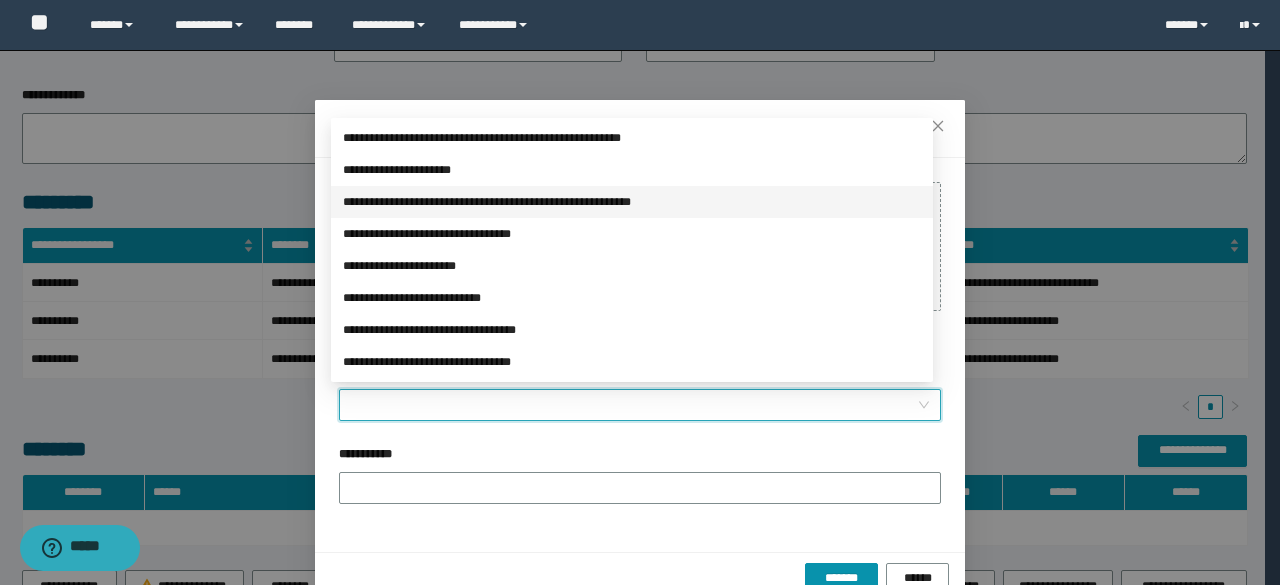 click on "**********" at bounding box center (632, 202) 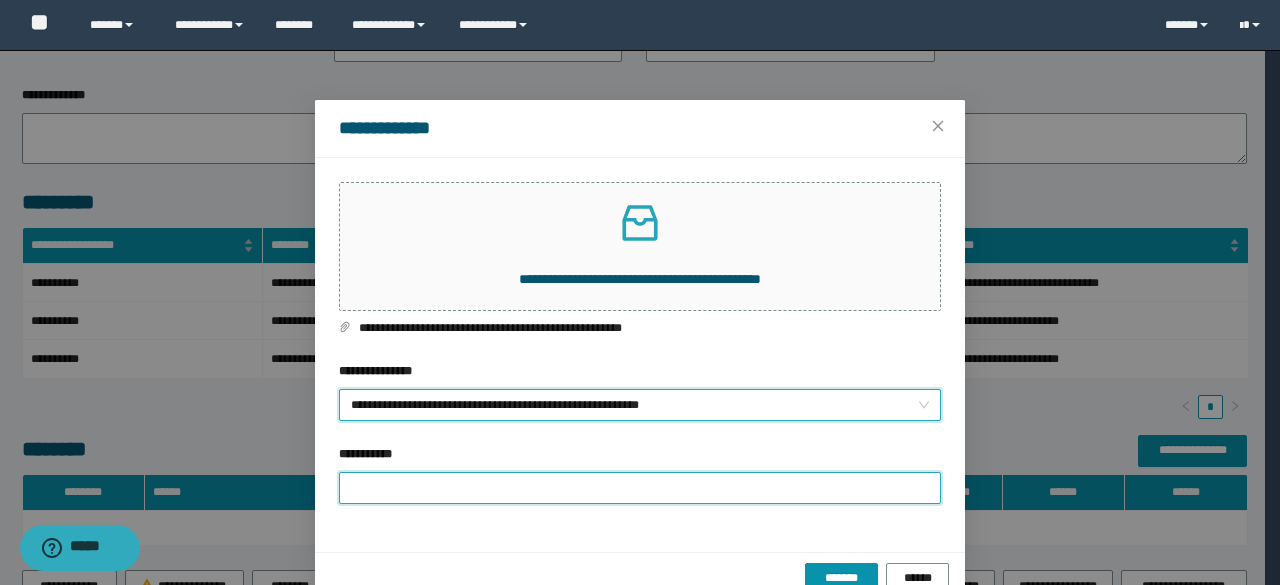 click on "**********" at bounding box center (640, 488) 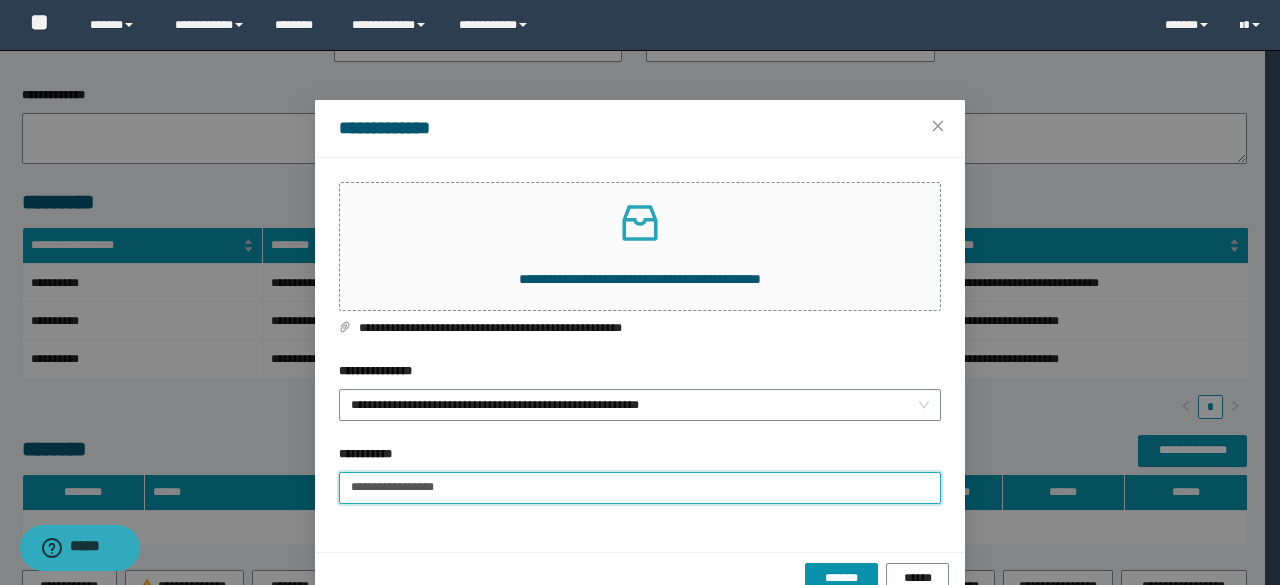 scroll, scrollTop: 41, scrollLeft: 0, axis: vertical 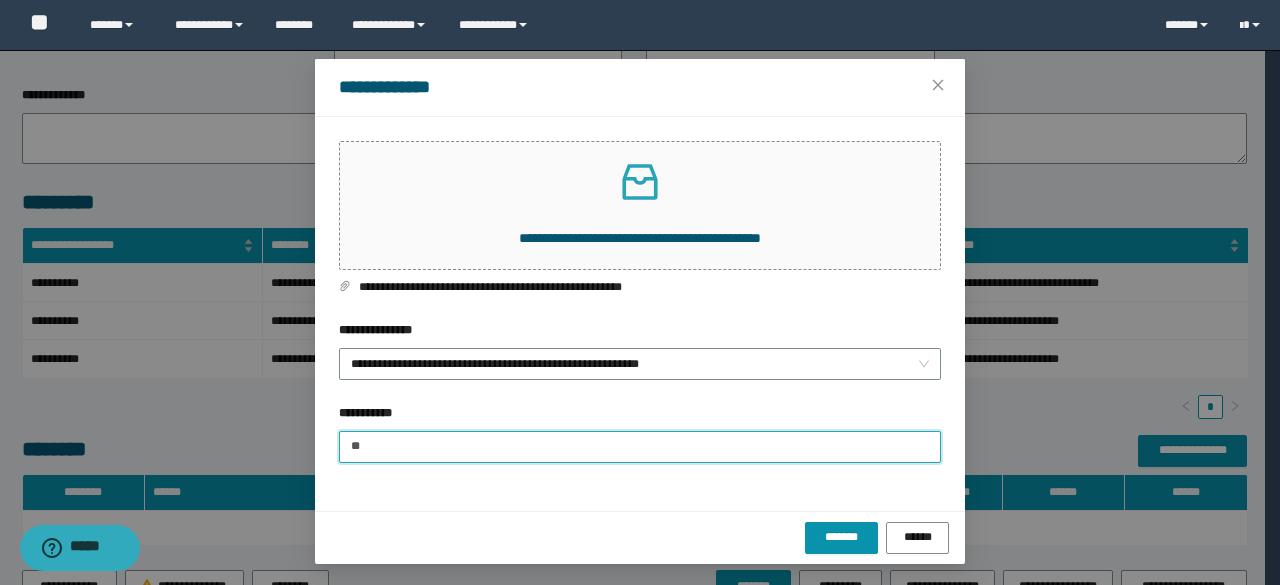 type on "*" 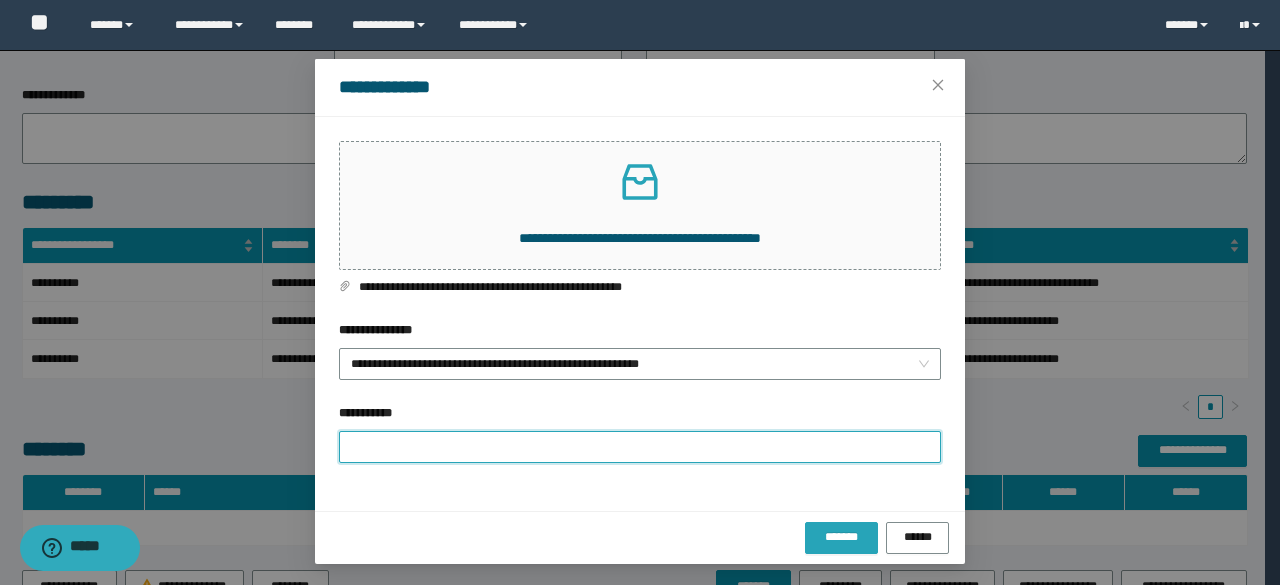 type 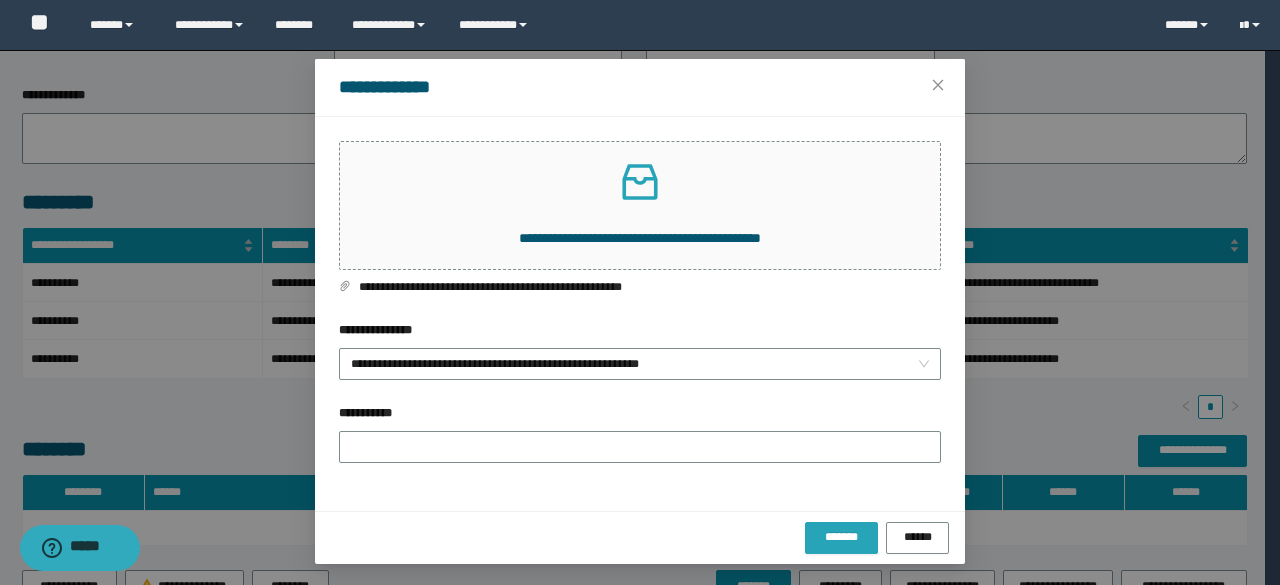 click on "*******" at bounding box center (841, 537) 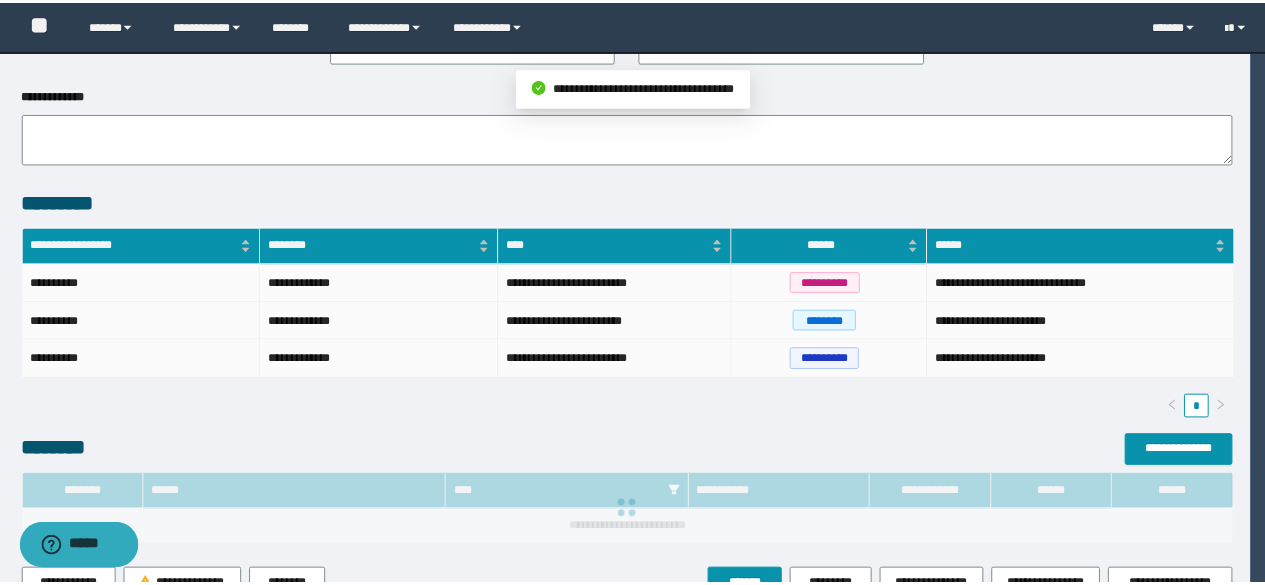 scroll, scrollTop: 0, scrollLeft: 0, axis: both 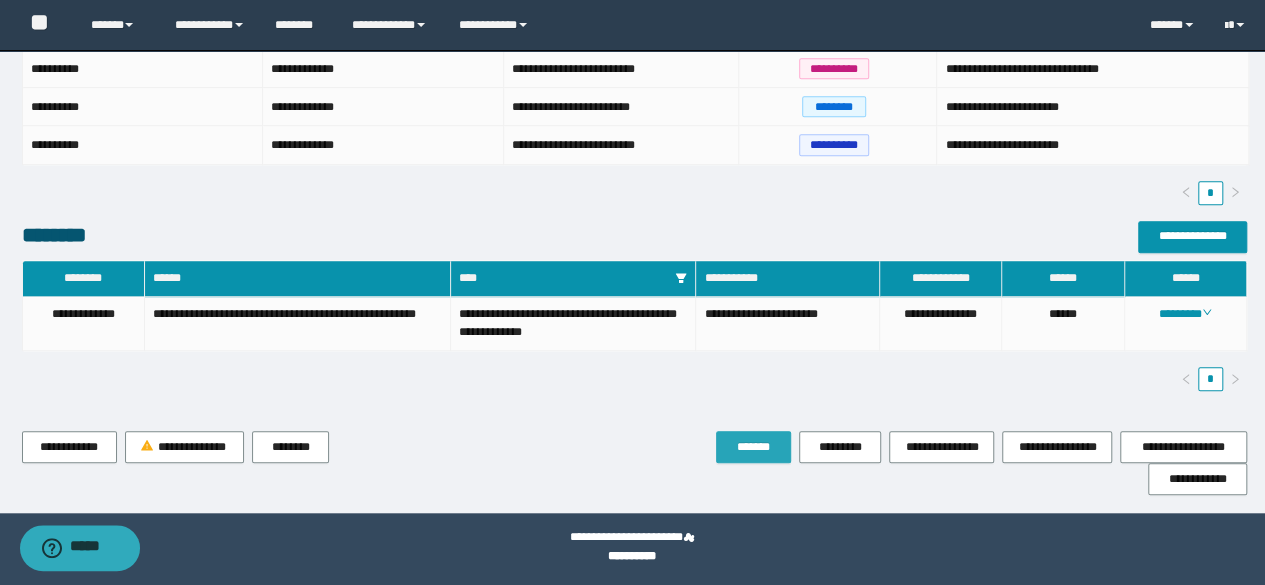 click on "*******" at bounding box center (753, 447) 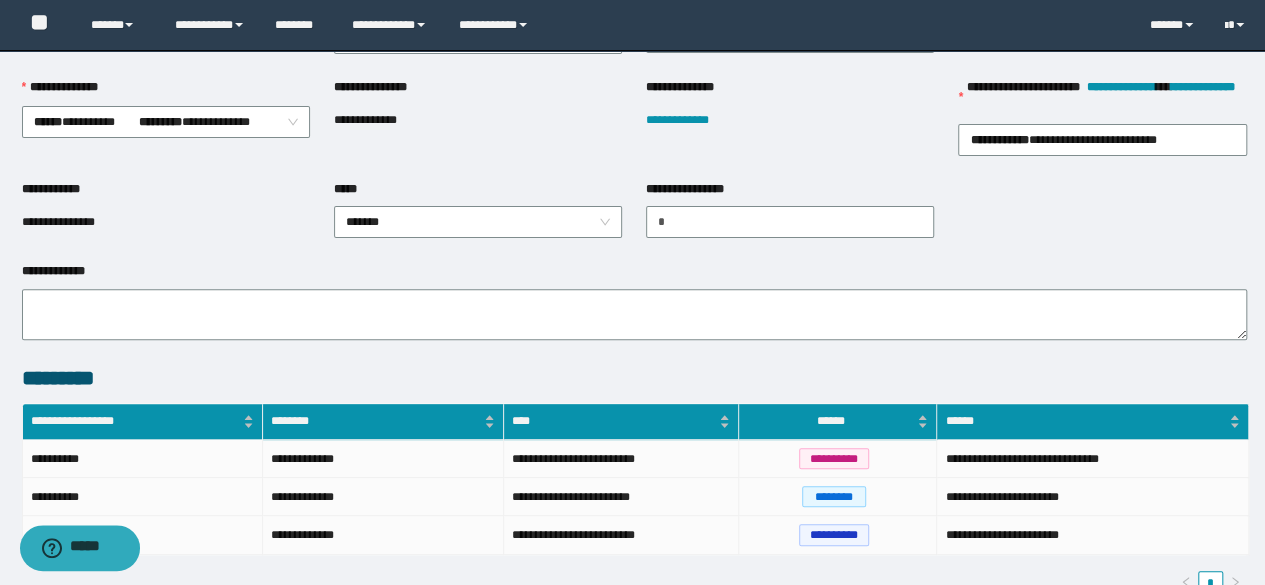 scroll, scrollTop: 0, scrollLeft: 0, axis: both 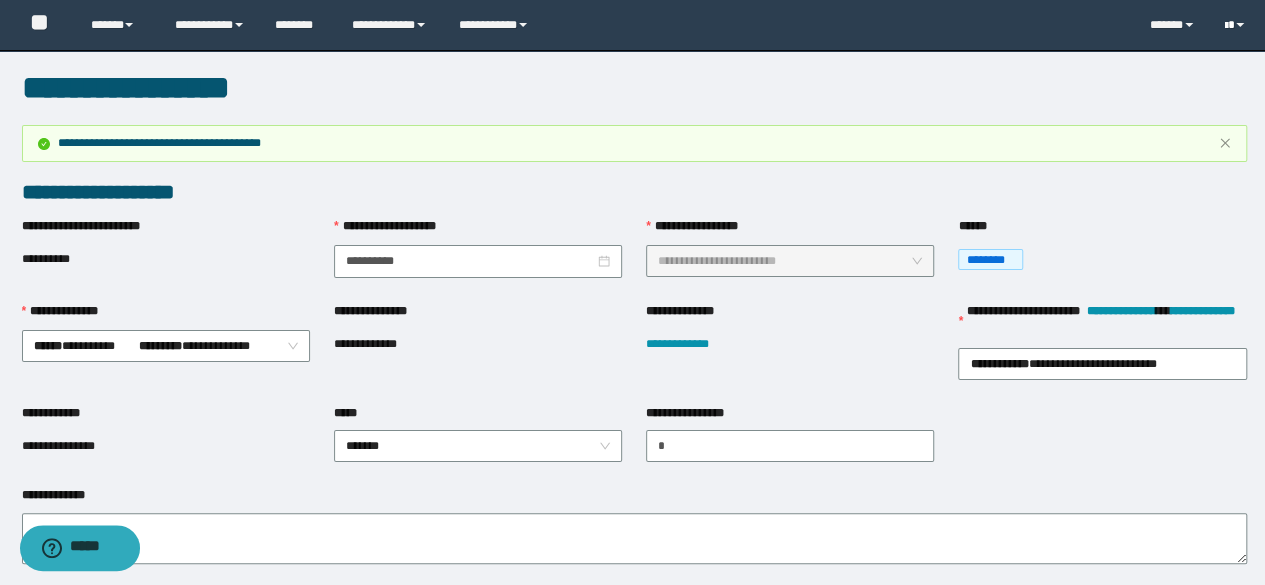 click at bounding box center (1236, 25) 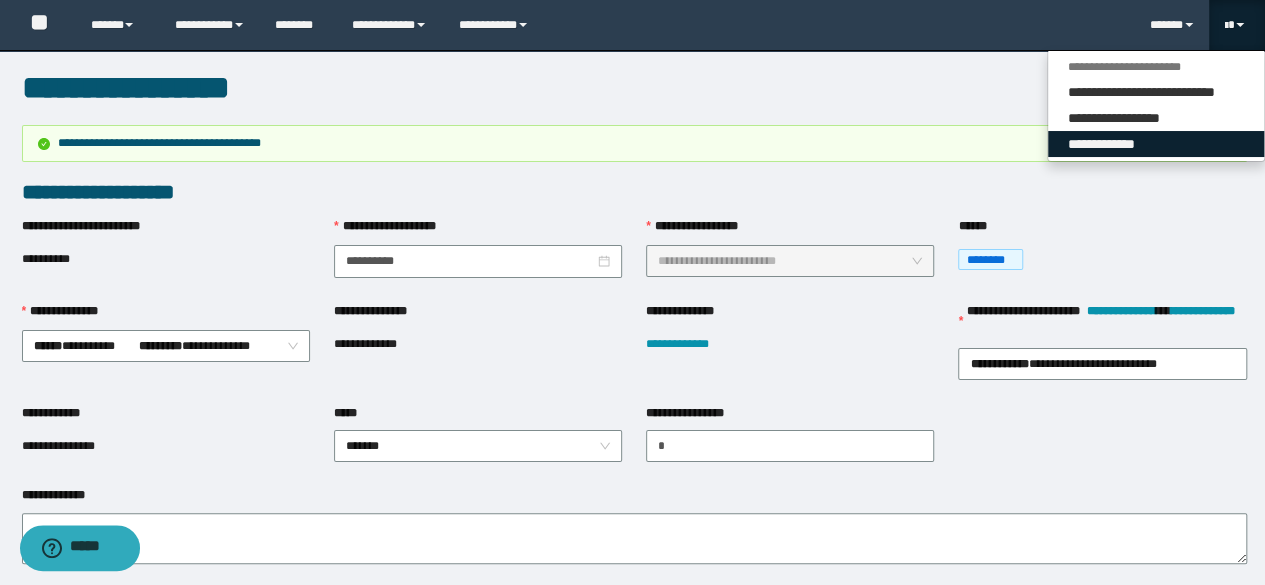 click on "**********" at bounding box center [1156, 144] 